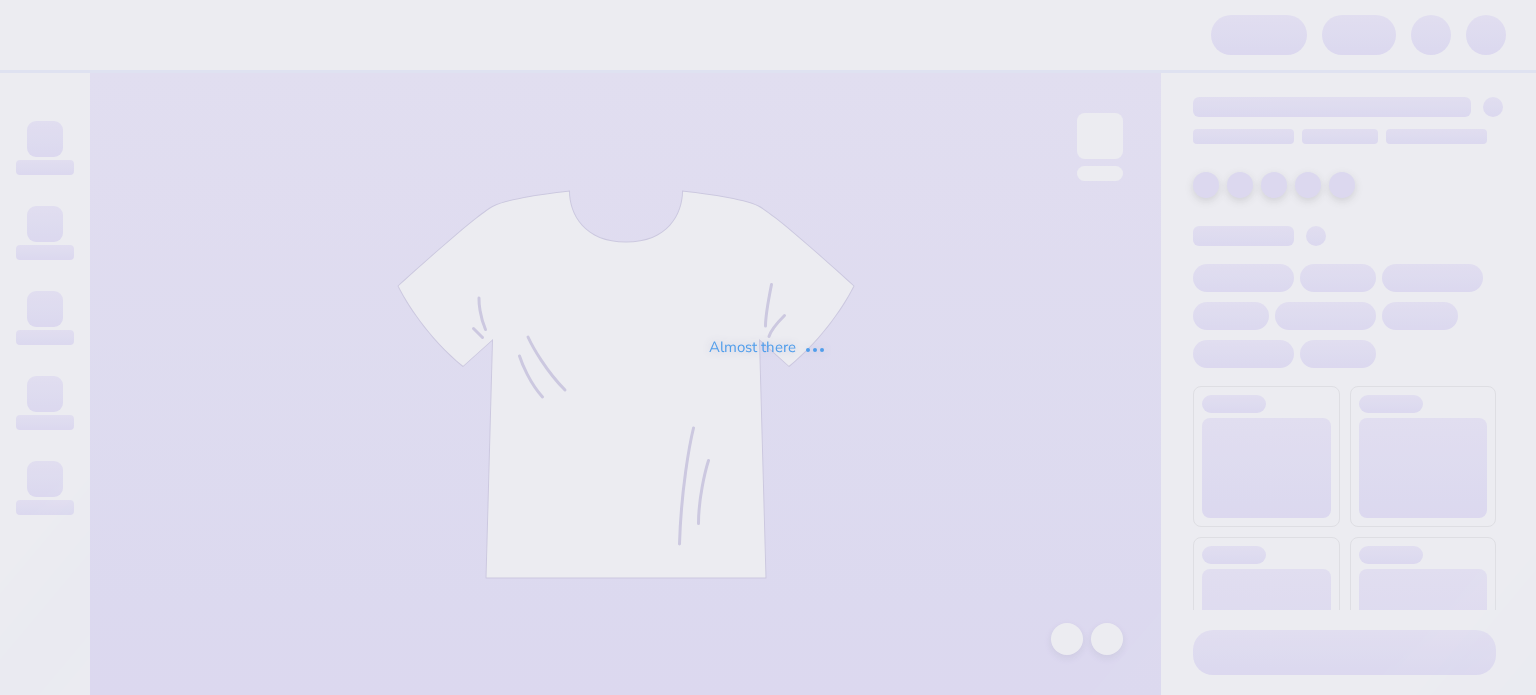 scroll, scrollTop: 0, scrollLeft: 0, axis: both 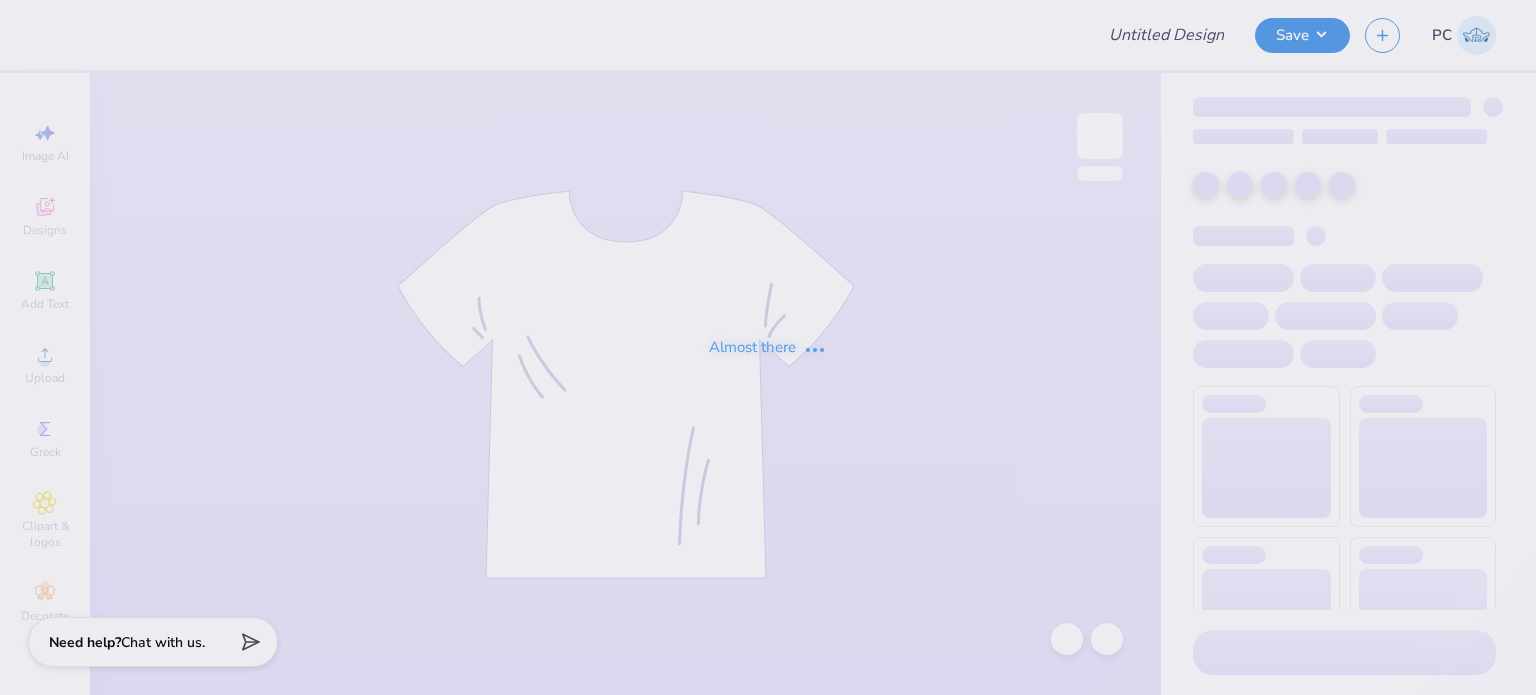 type on "Phi Delta Theta Merch" 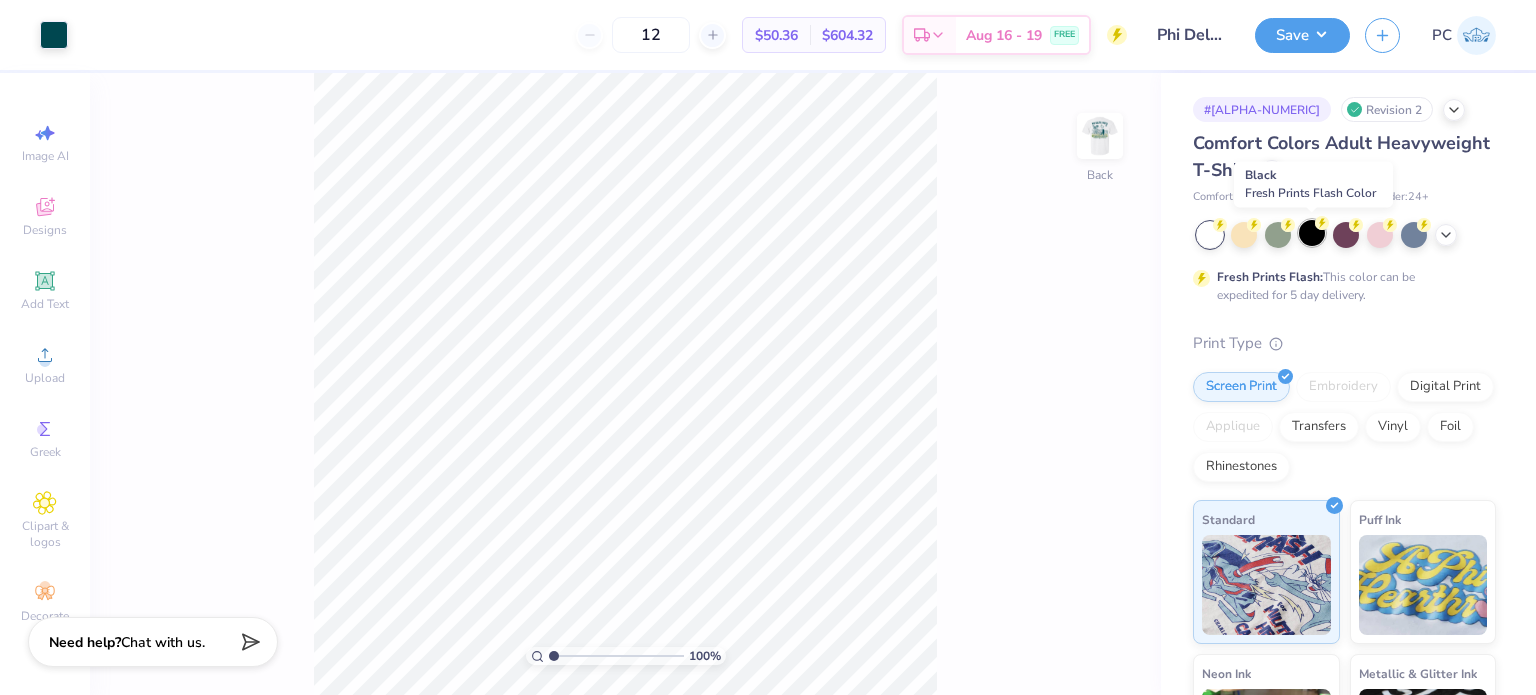 click at bounding box center (1312, 233) 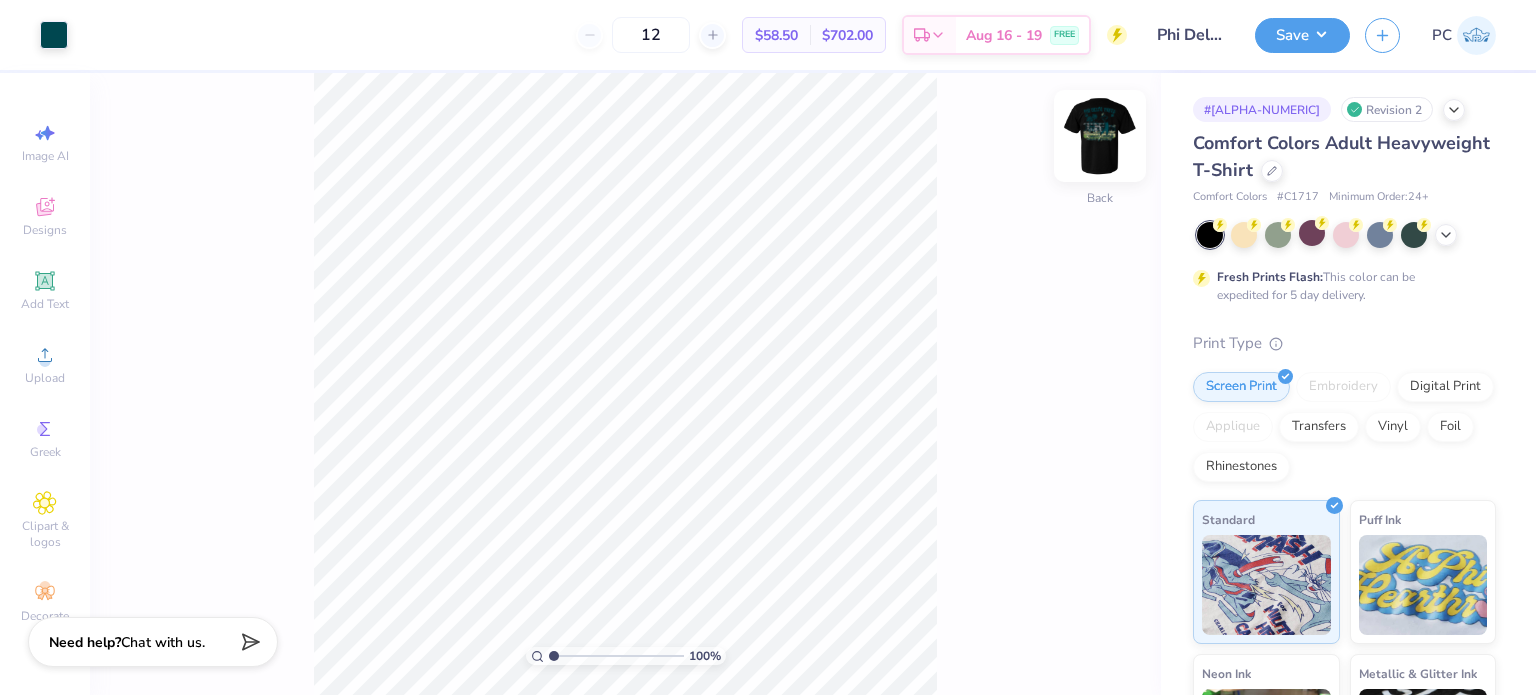 click at bounding box center (1100, 136) 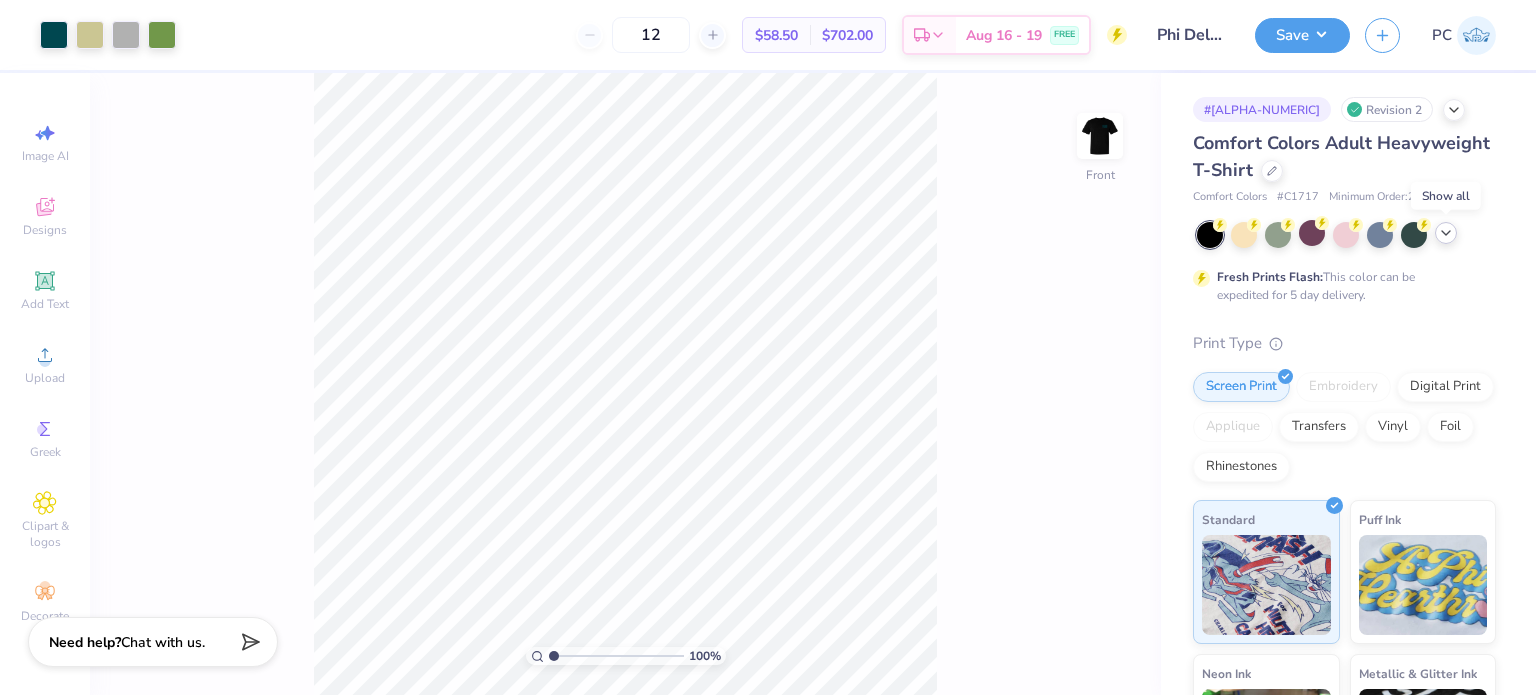 click 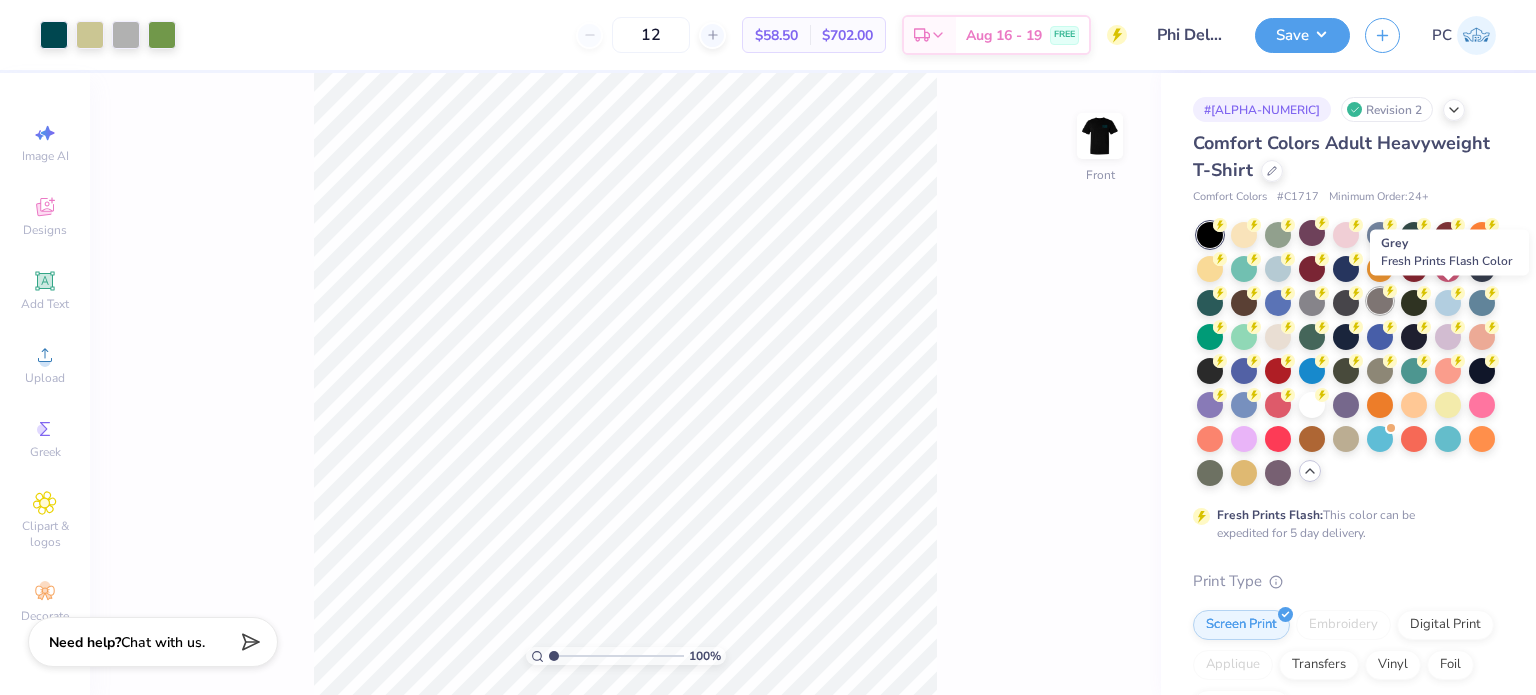 click at bounding box center [1380, 301] 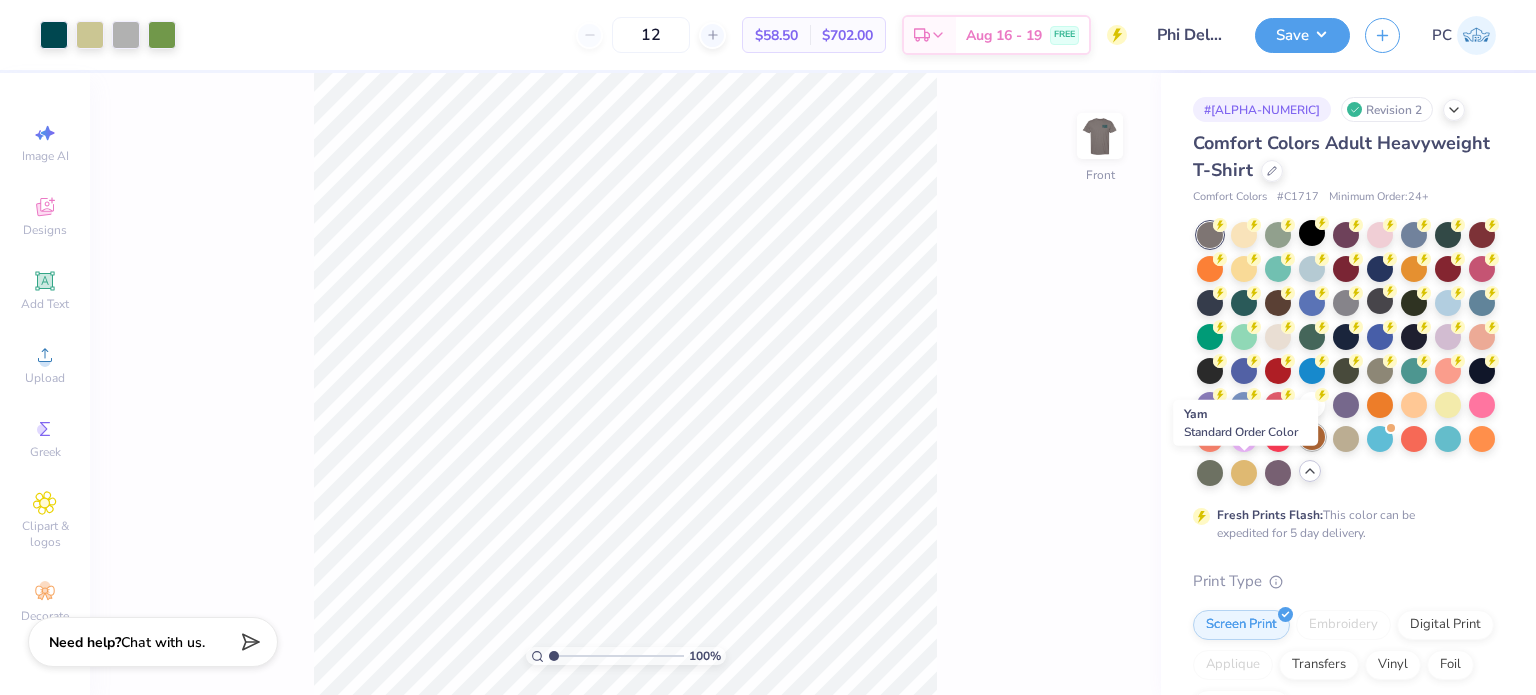click at bounding box center (1312, 437) 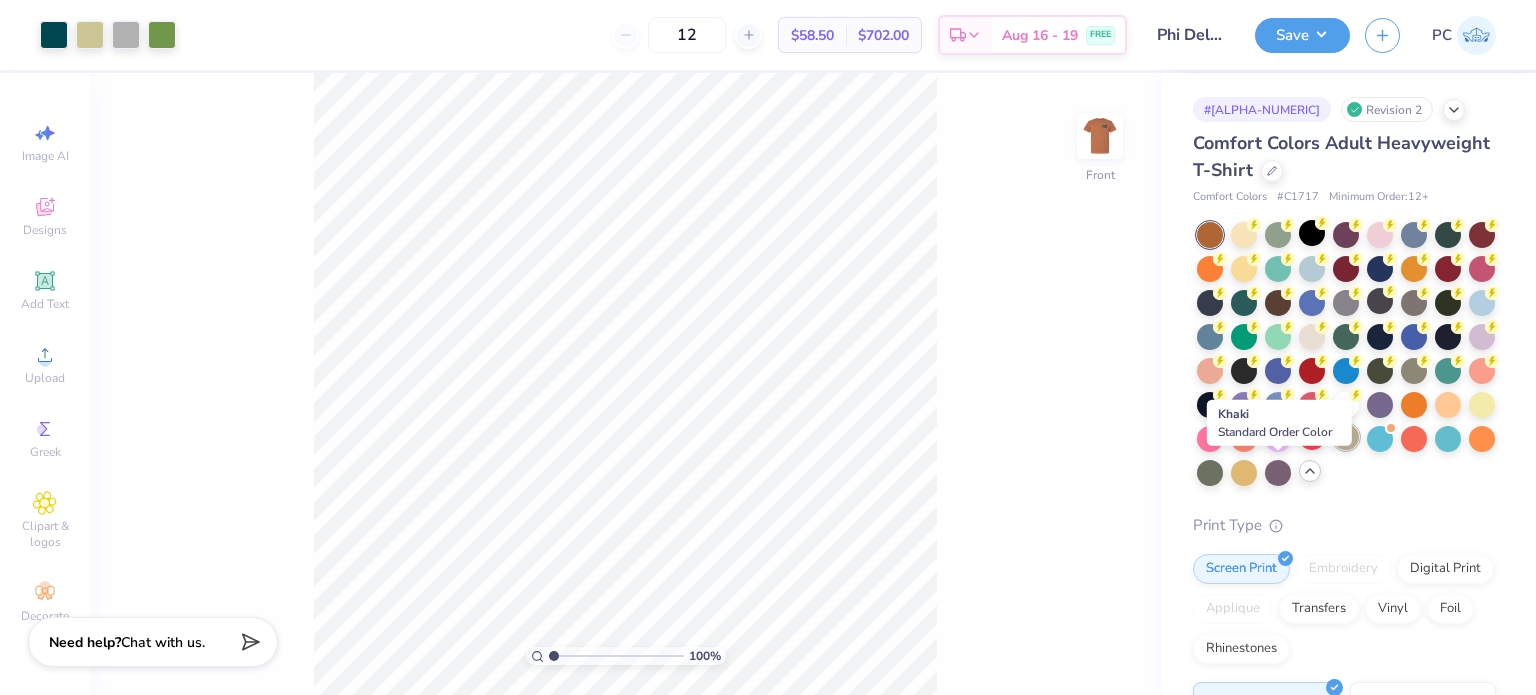 click at bounding box center [1346, 437] 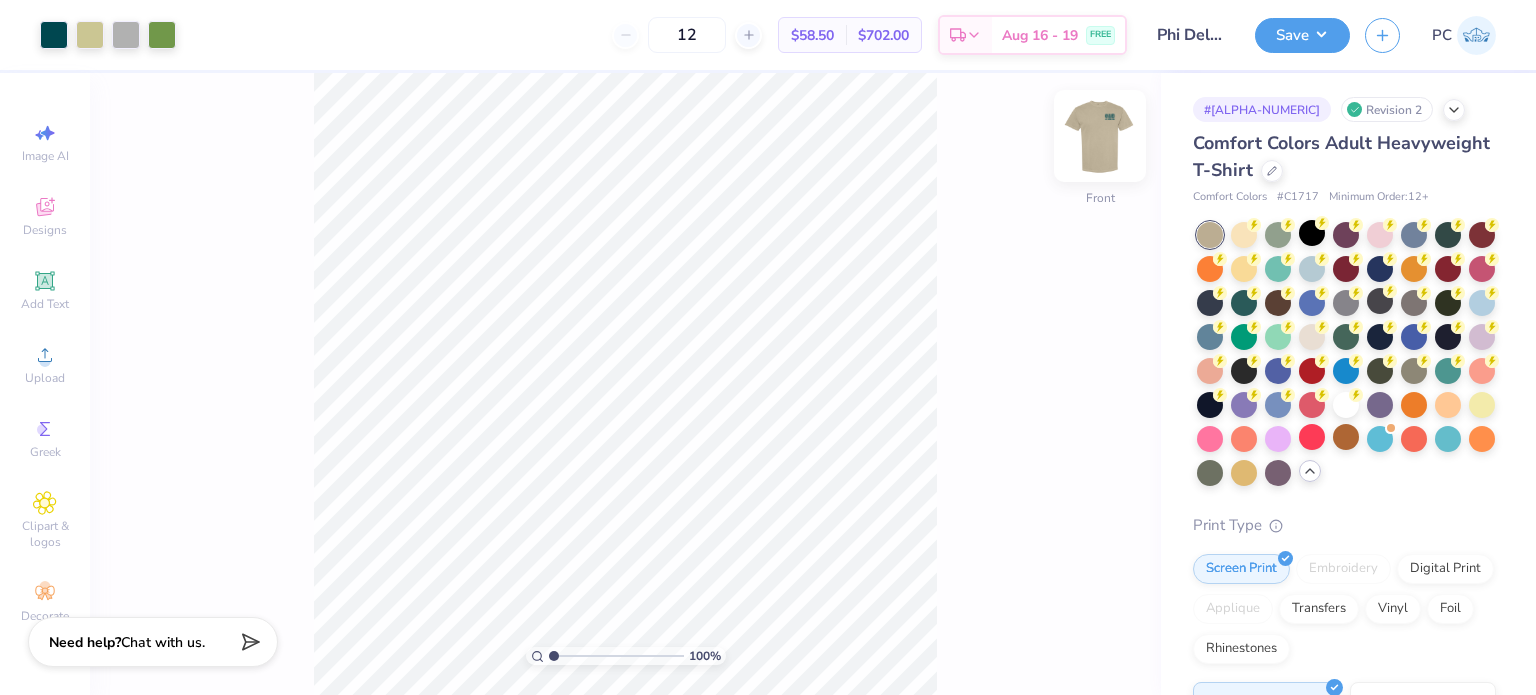 click at bounding box center [1100, 136] 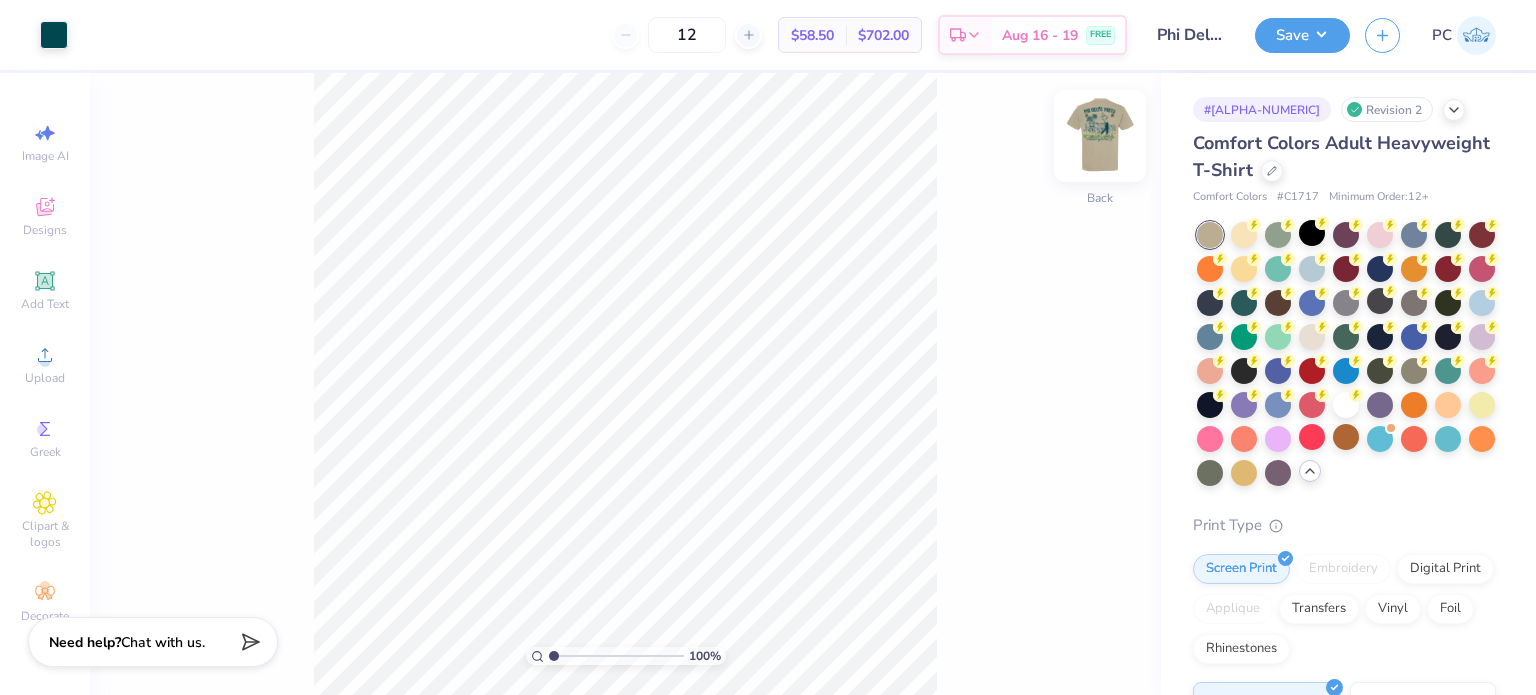 click at bounding box center [1100, 136] 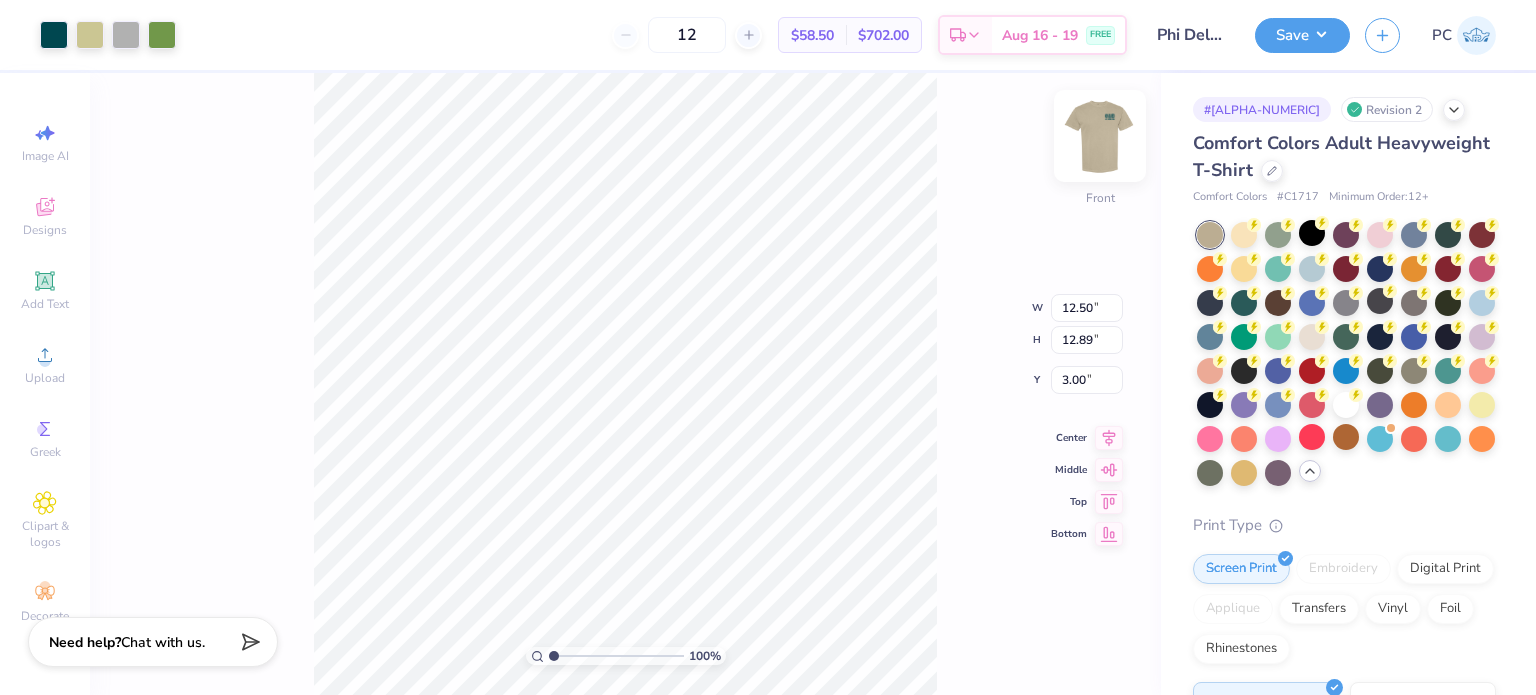 click at bounding box center [1100, 136] 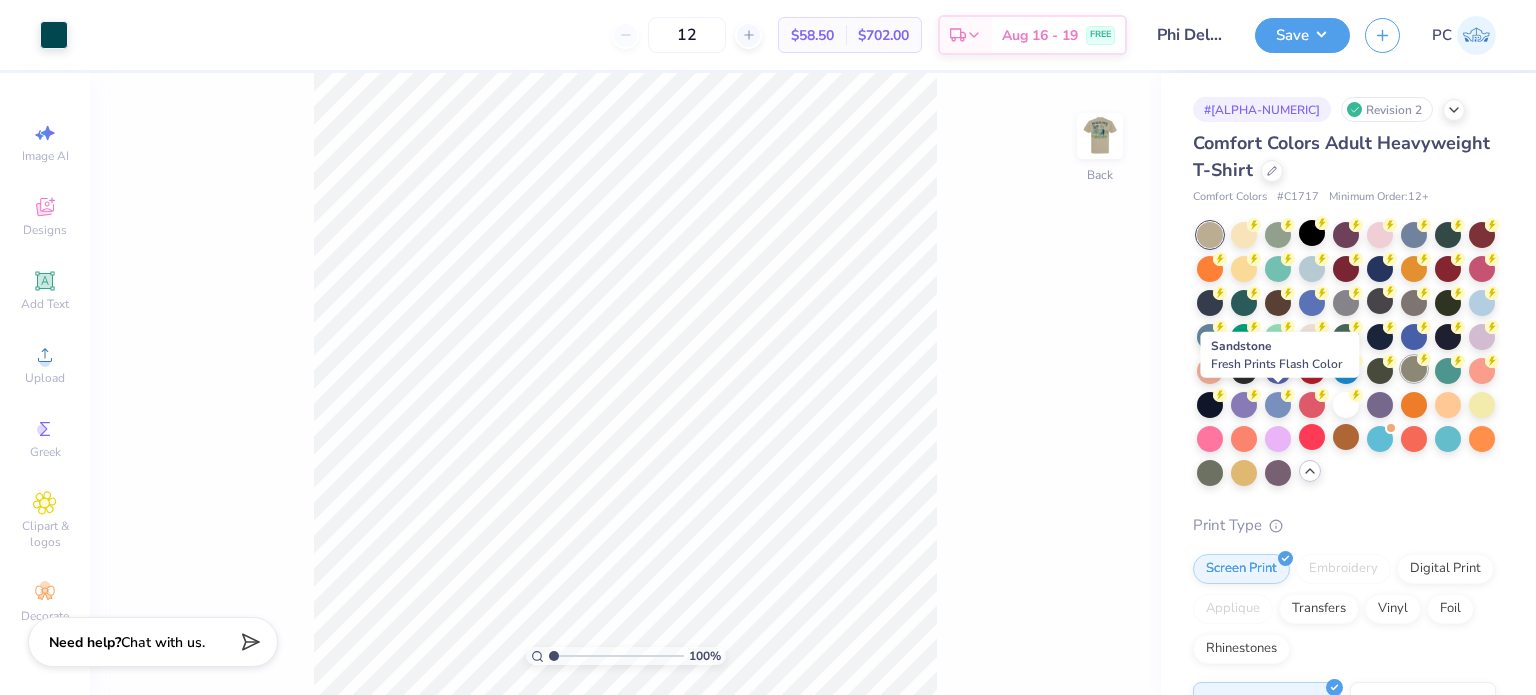click at bounding box center (1414, 369) 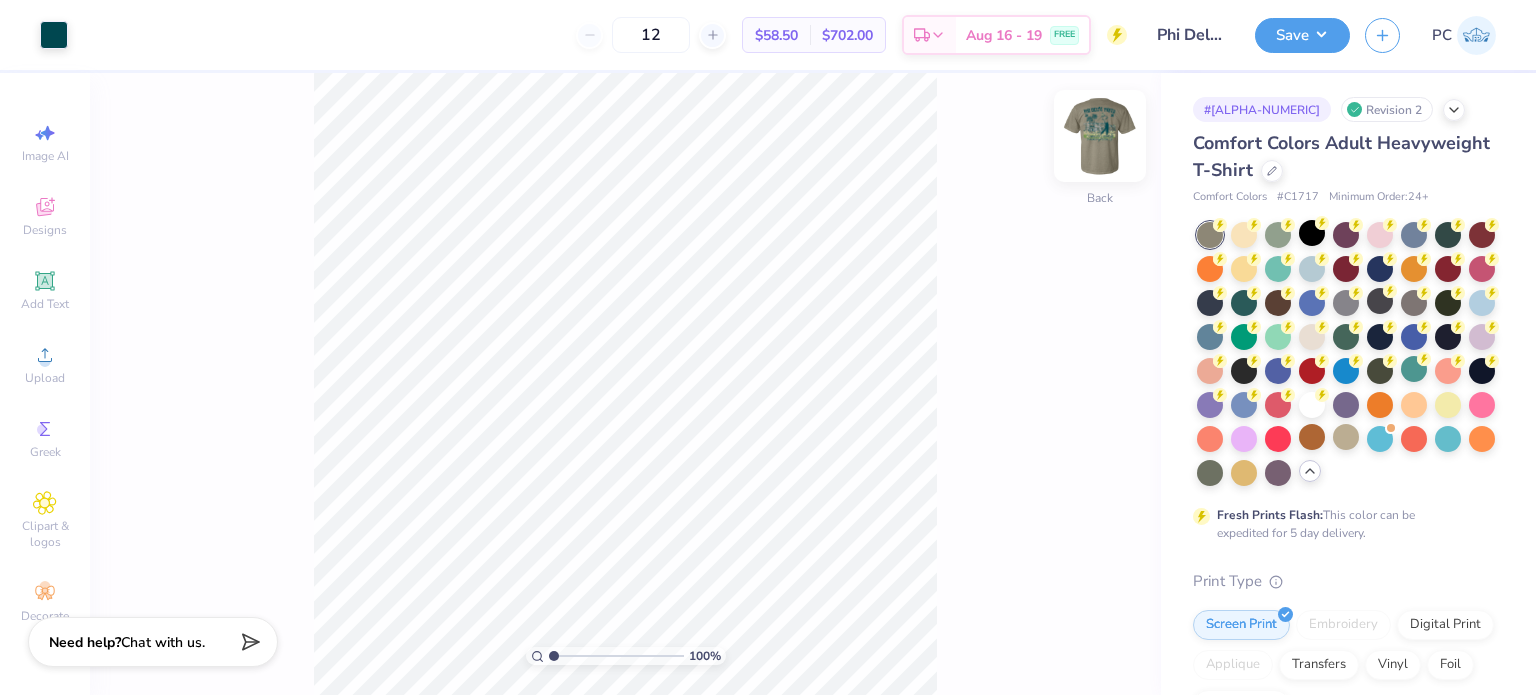 click at bounding box center (1100, 136) 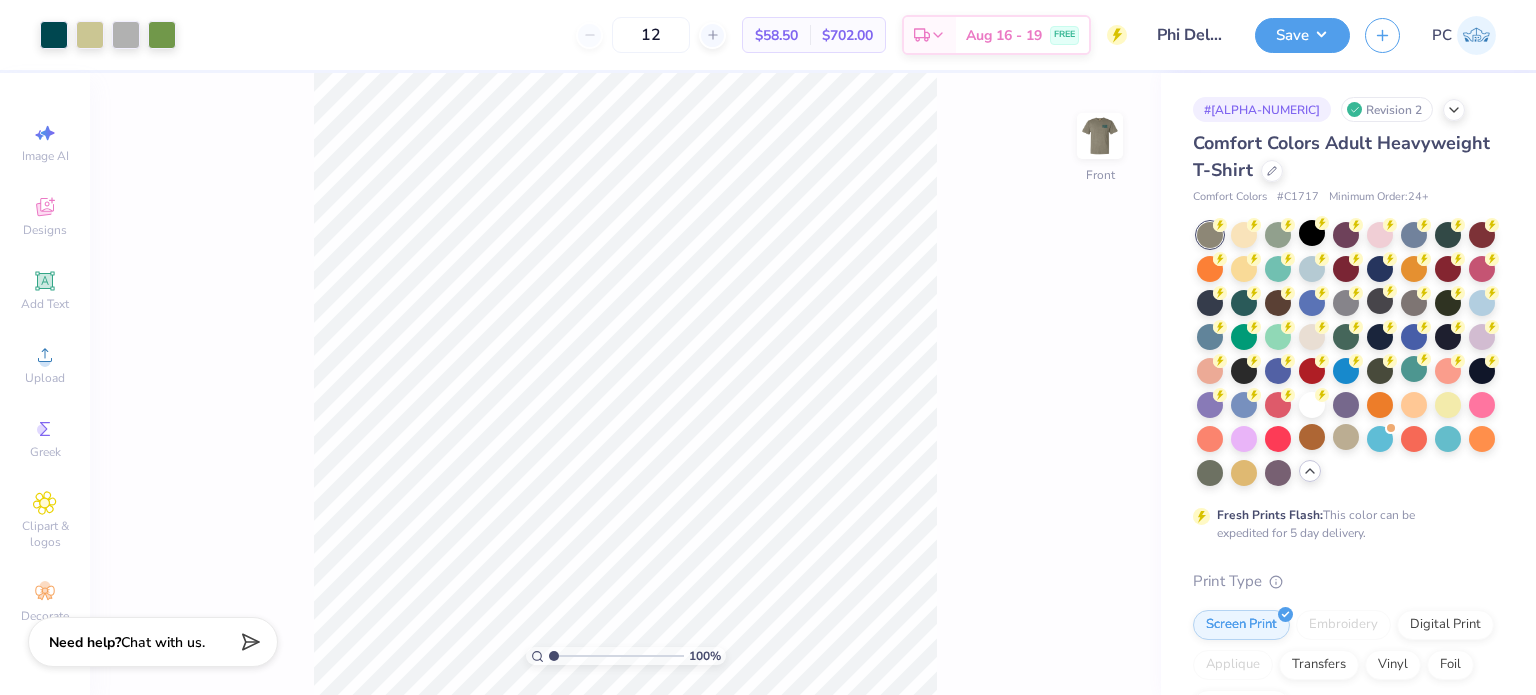 click at bounding box center (1100, 136) 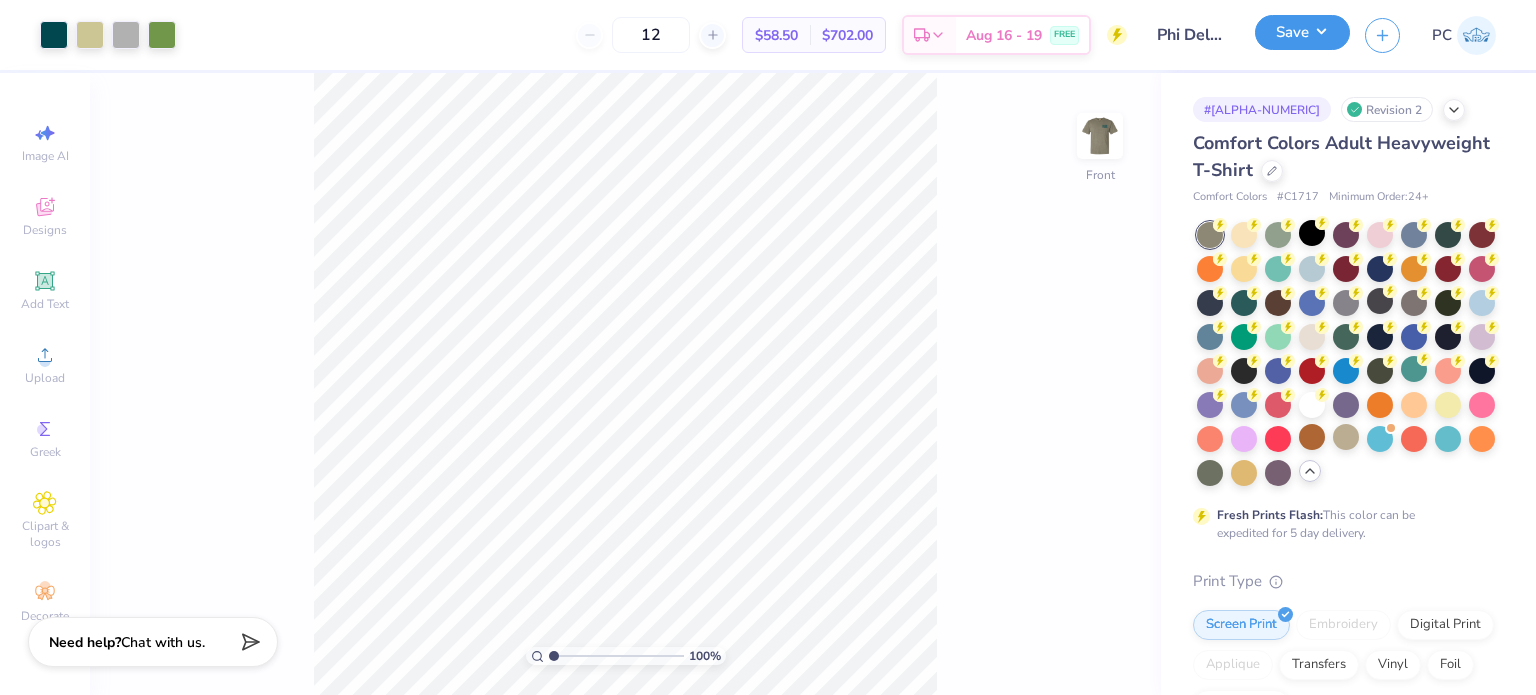 click on "Save" at bounding box center [1302, 32] 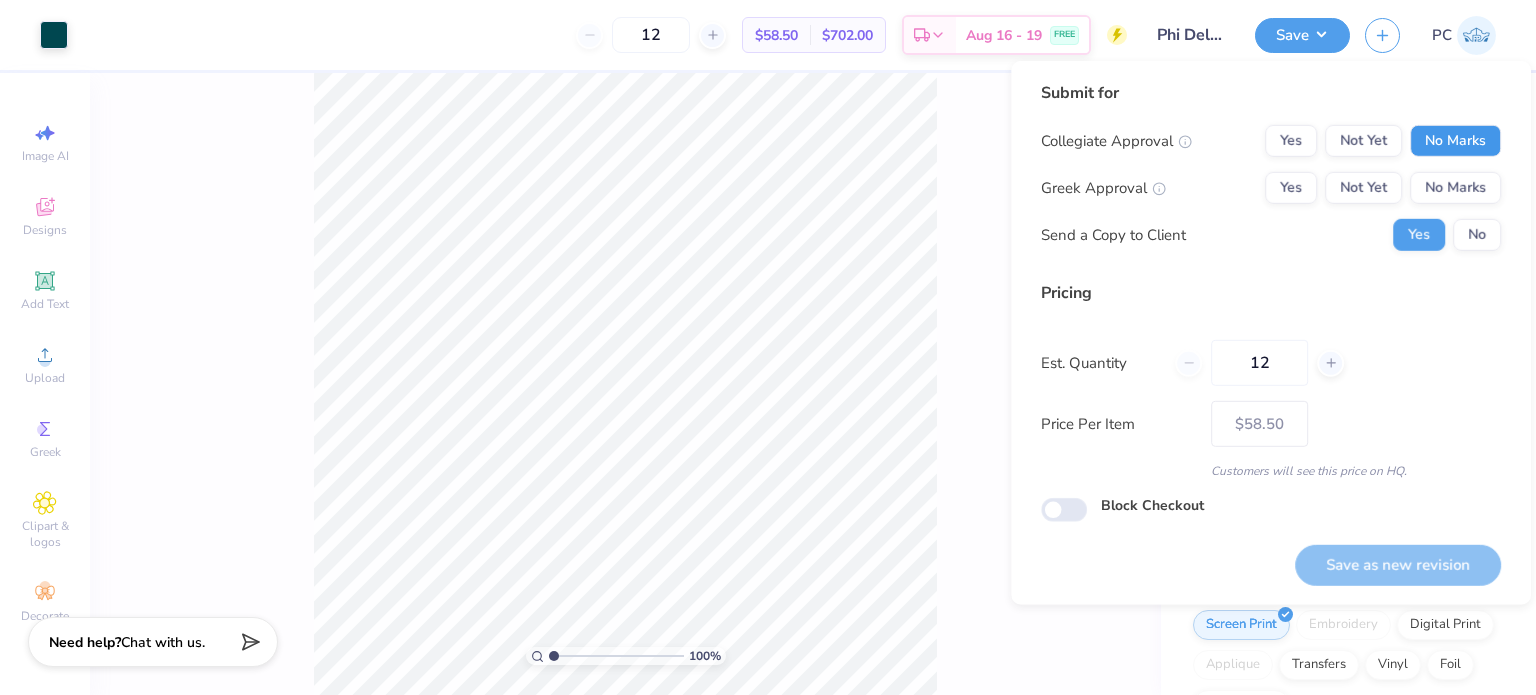 click on "No Marks" at bounding box center [1455, 141] 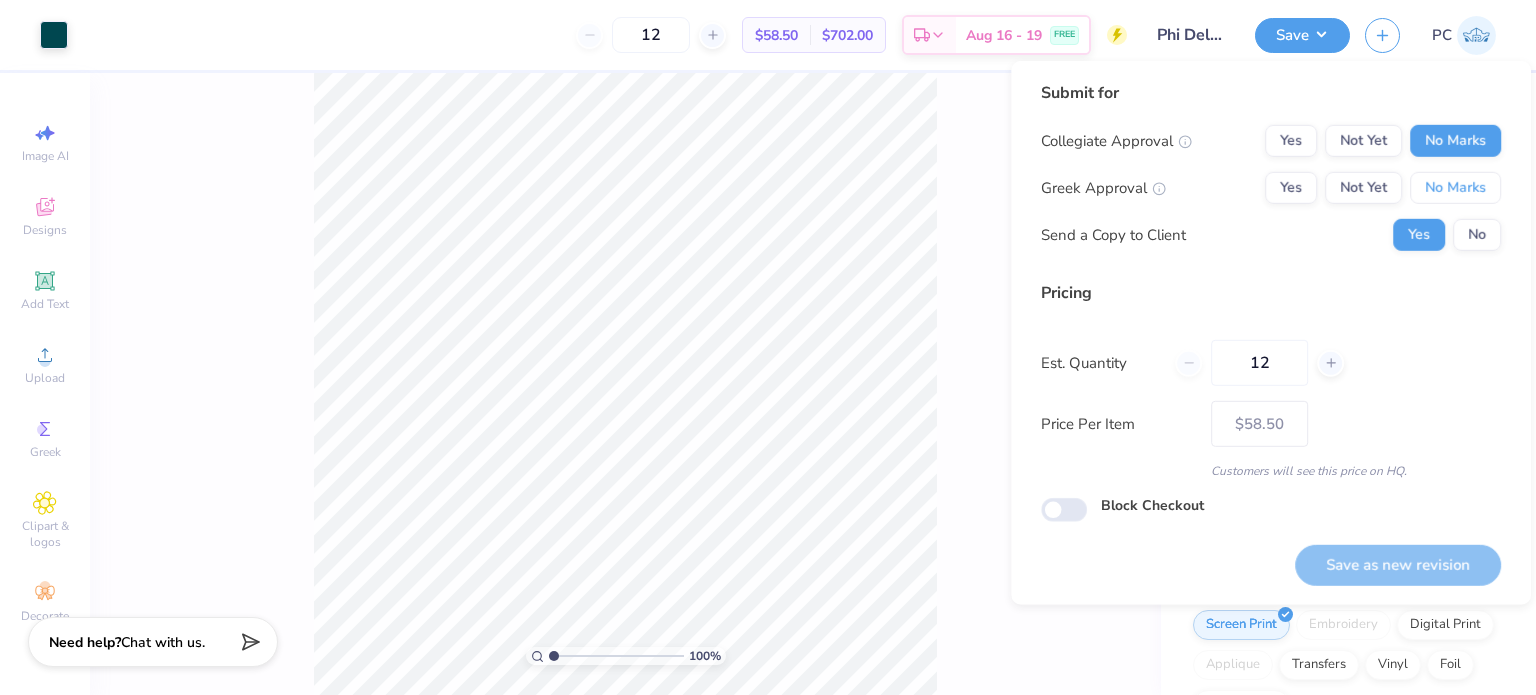 click on "No Marks" at bounding box center [1455, 188] 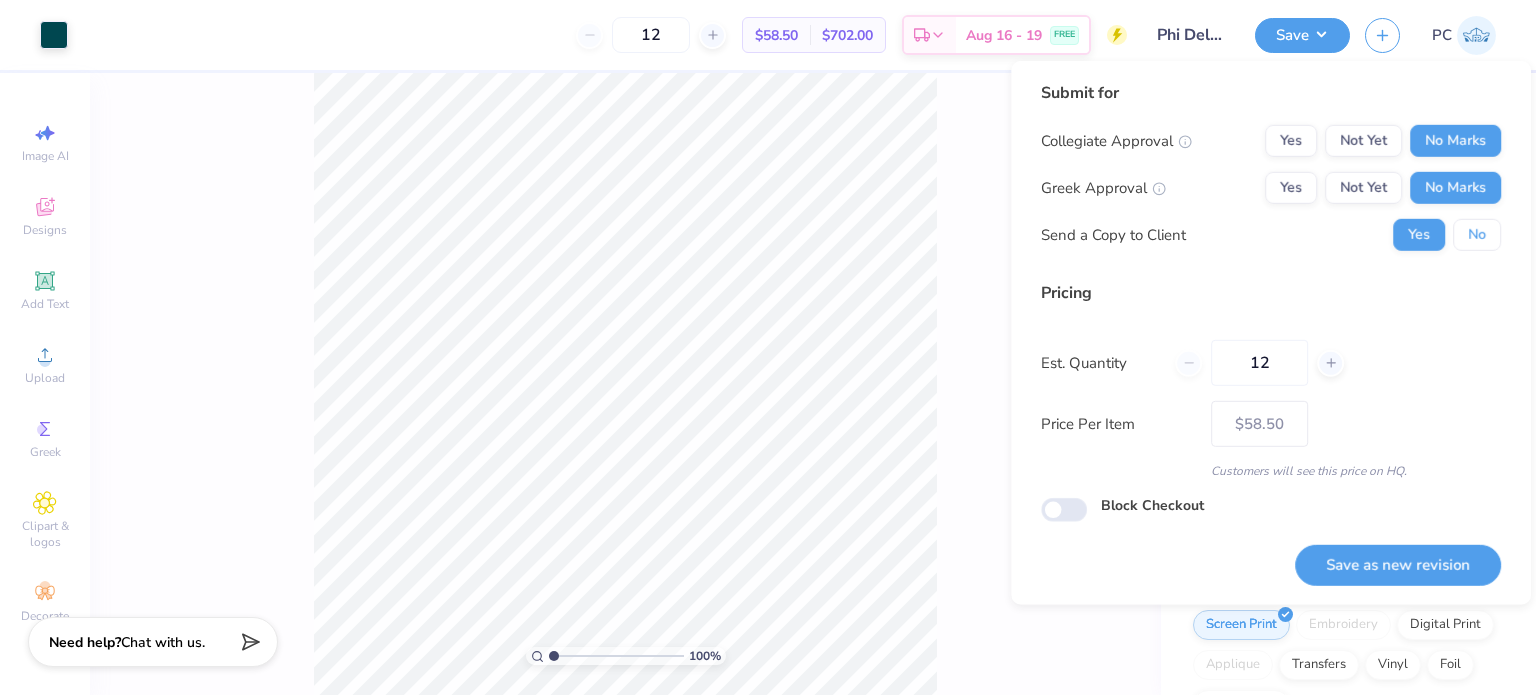 click on "No" at bounding box center (1477, 235) 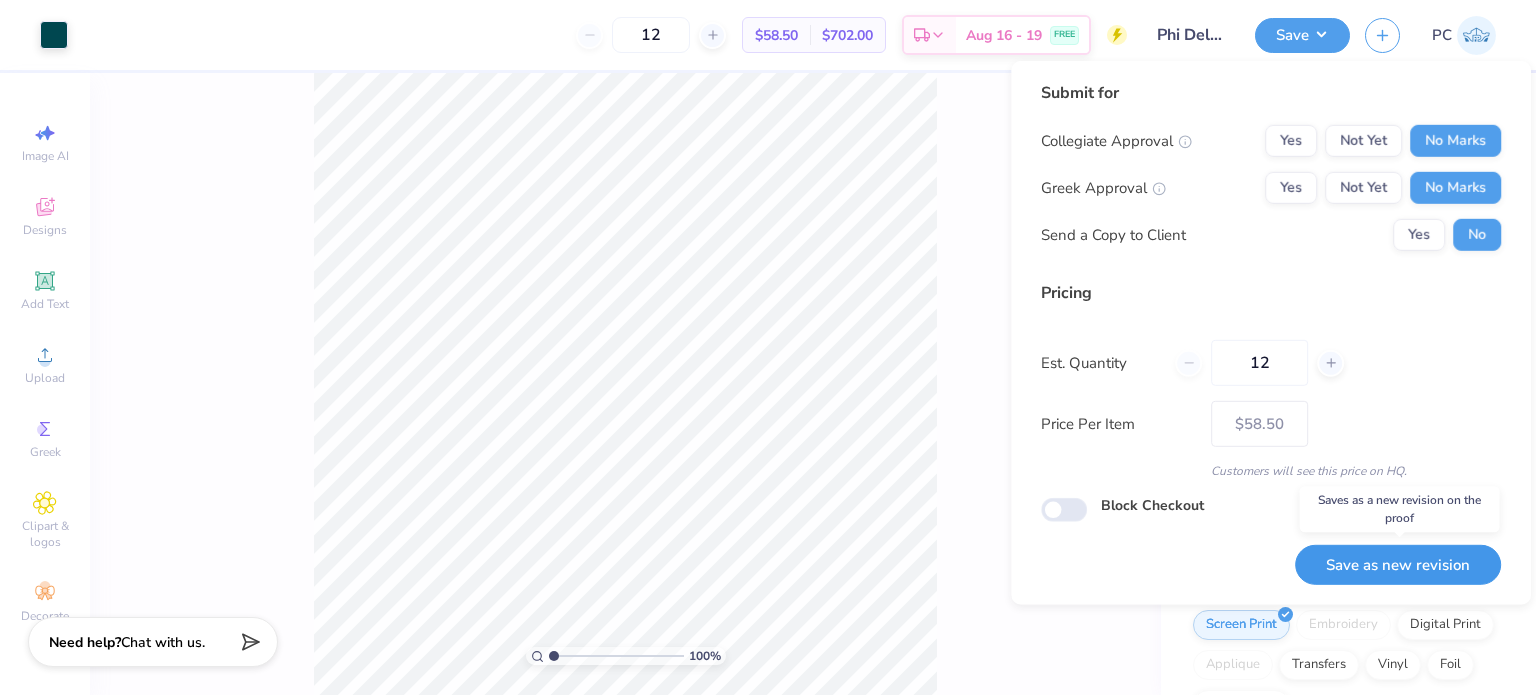 click on "Save as new revision" at bounding box center (1398, 565) 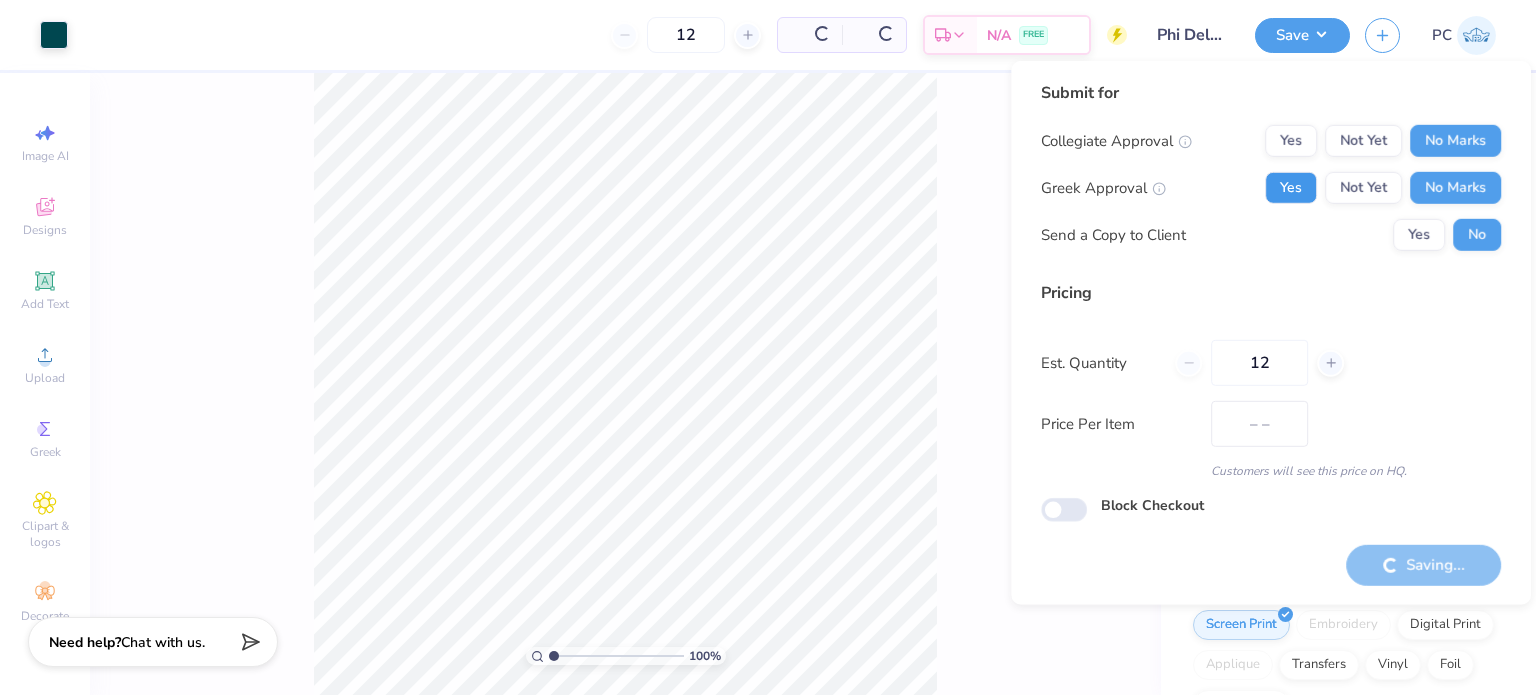 click on "Yes" at bounding box center [1291, 188] 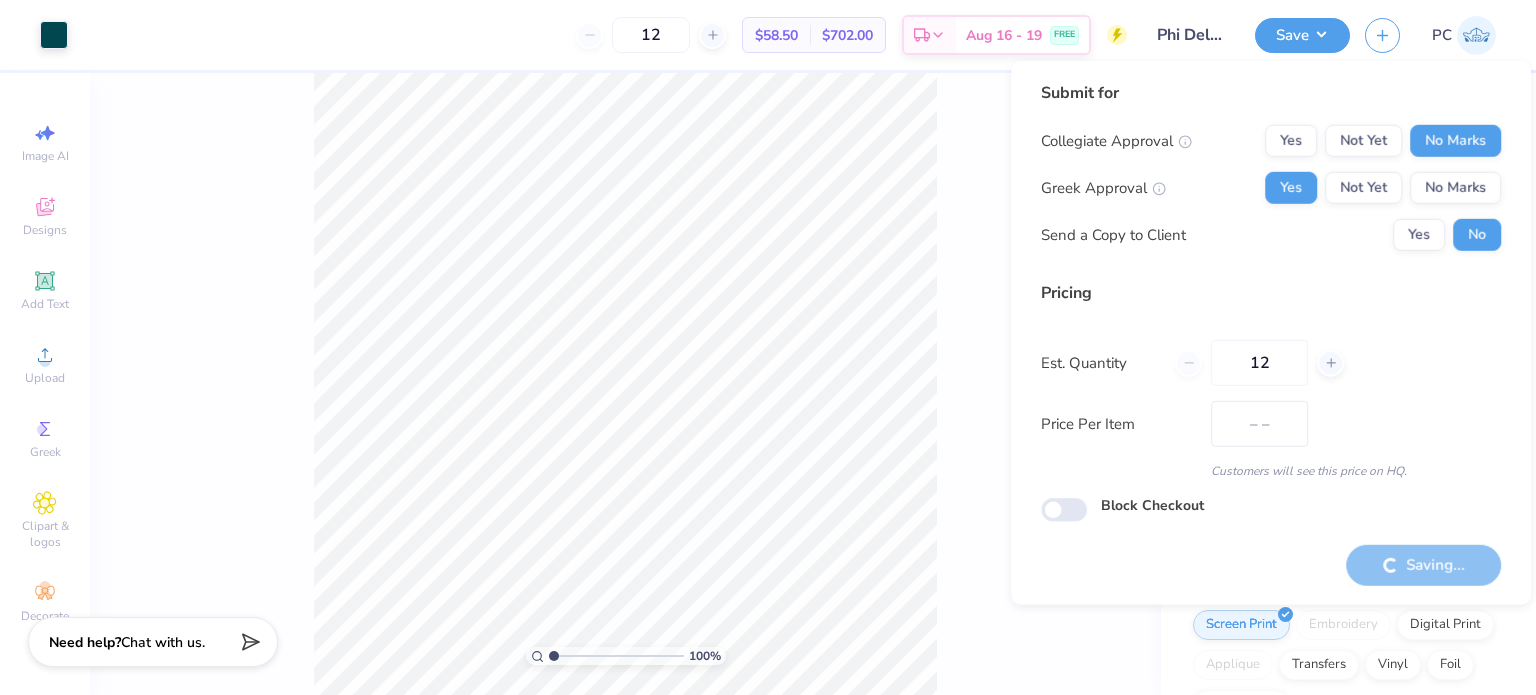 type on "$58.50" 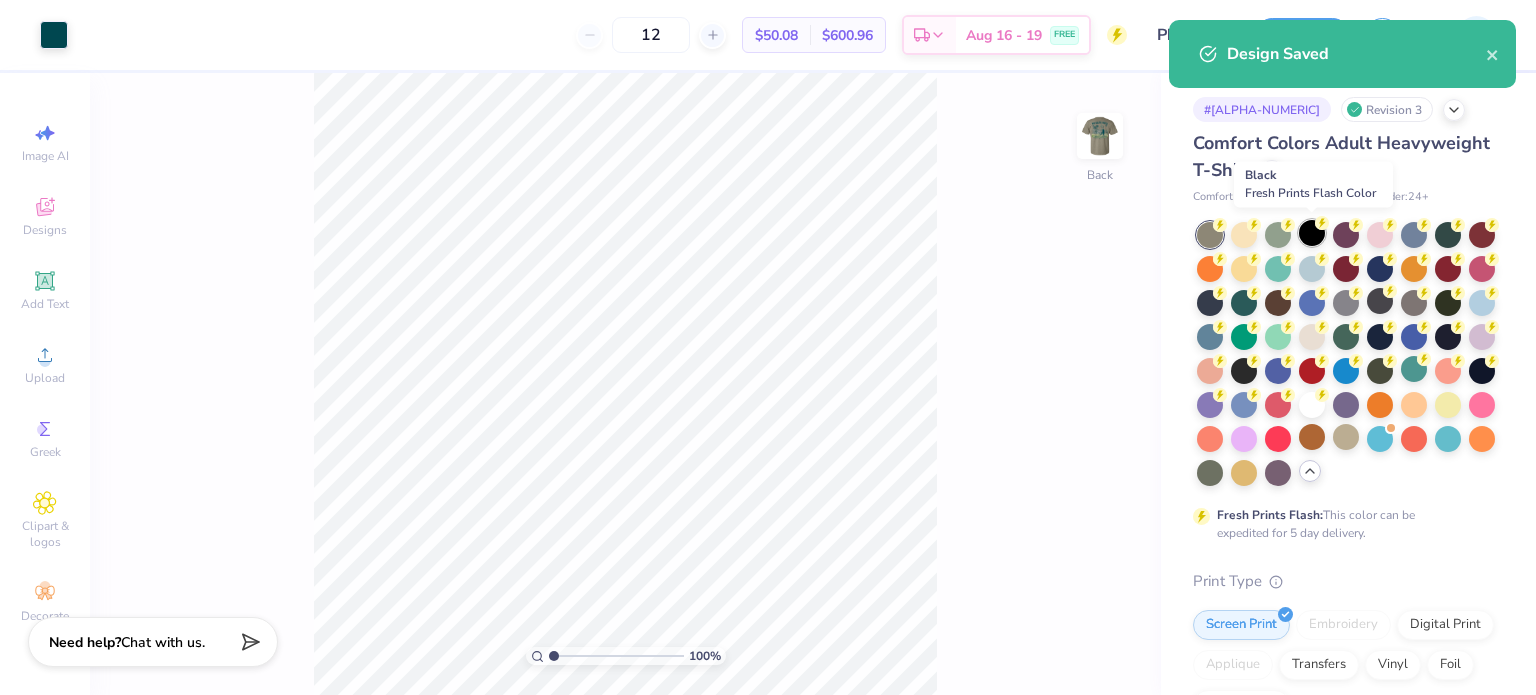 click at bounding box center (1312, 233) 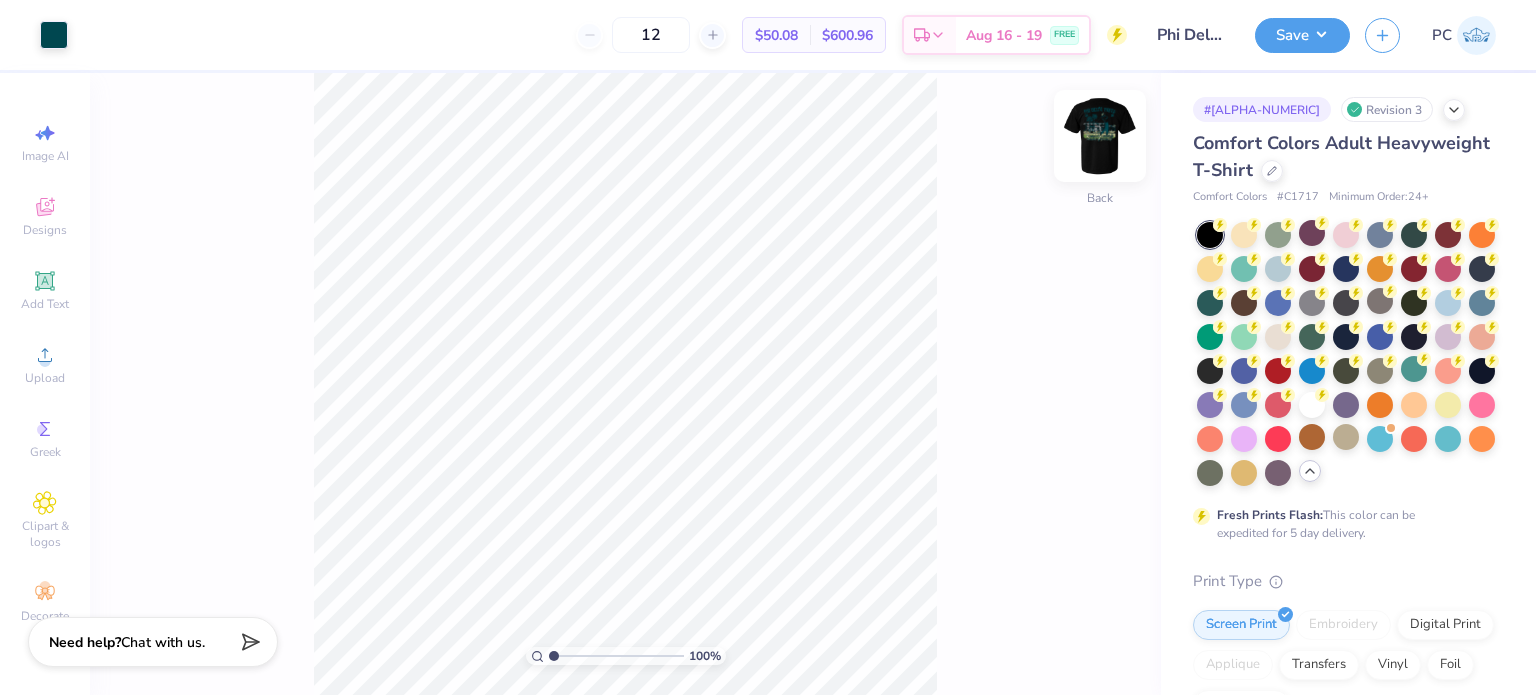 click at bounding box center (1100, 136) 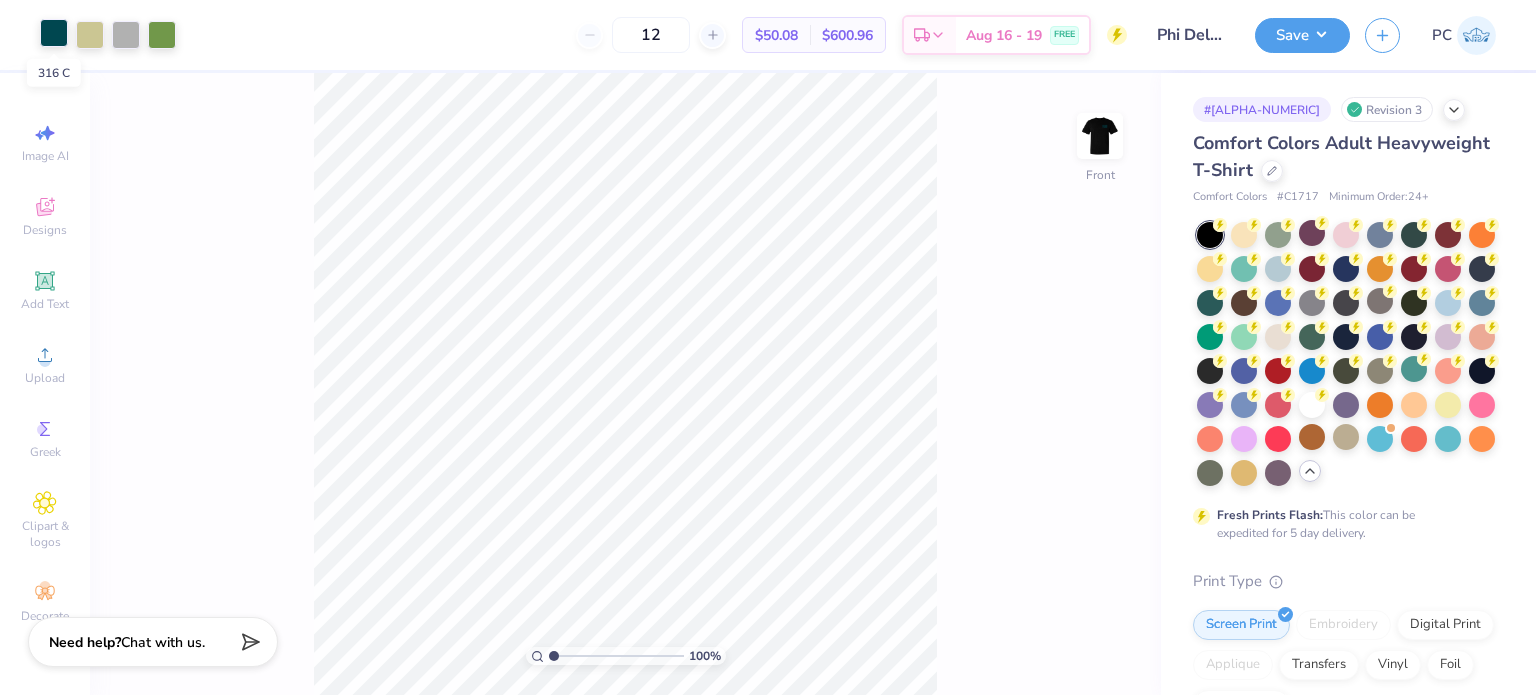 click at bounding box center [54, 33] 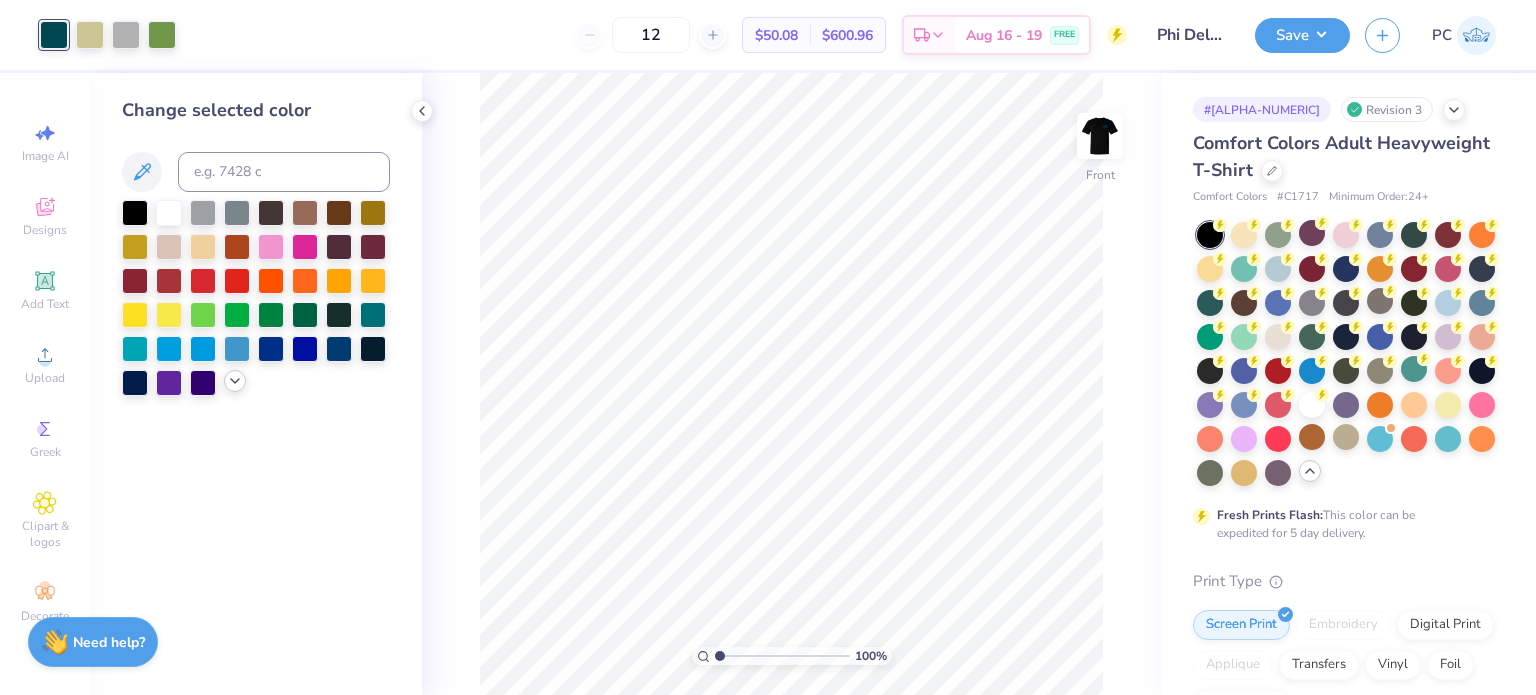 click 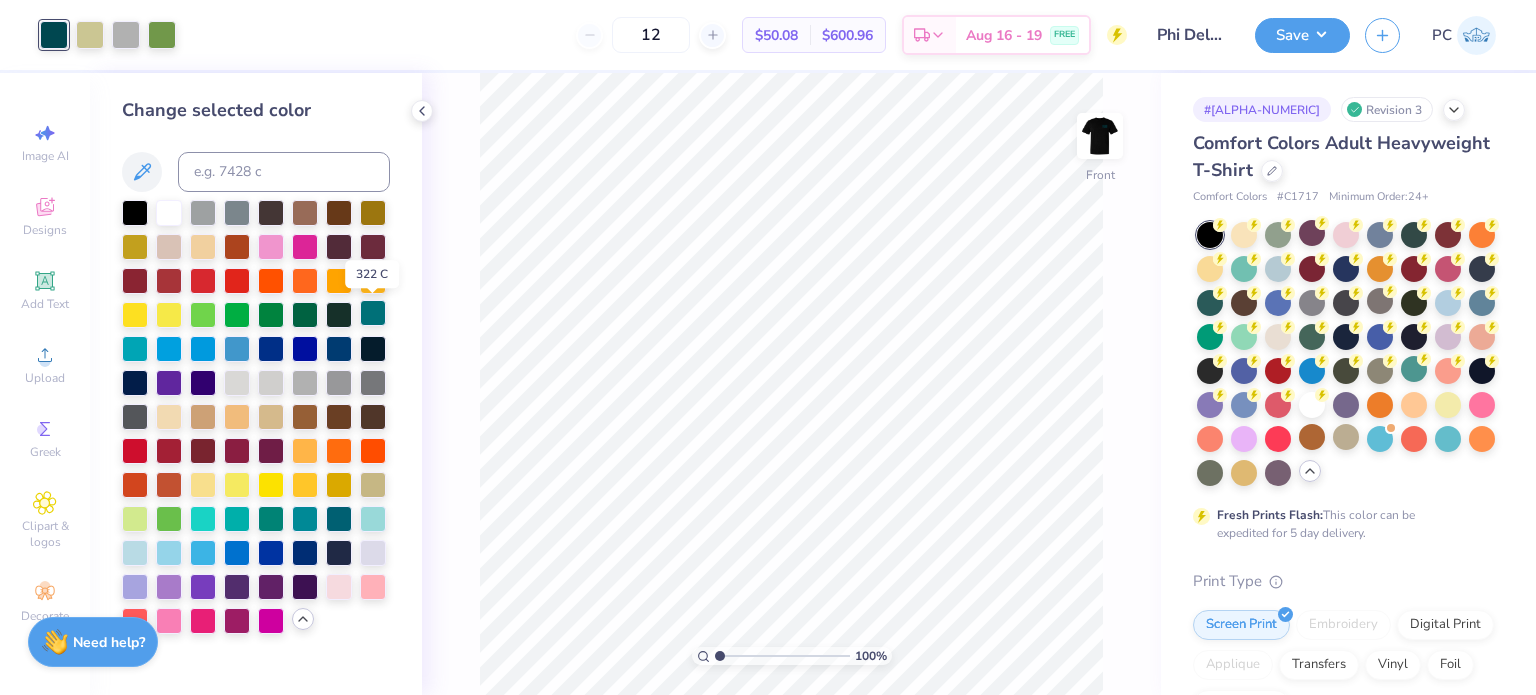 click at bounding box center [373, 313] 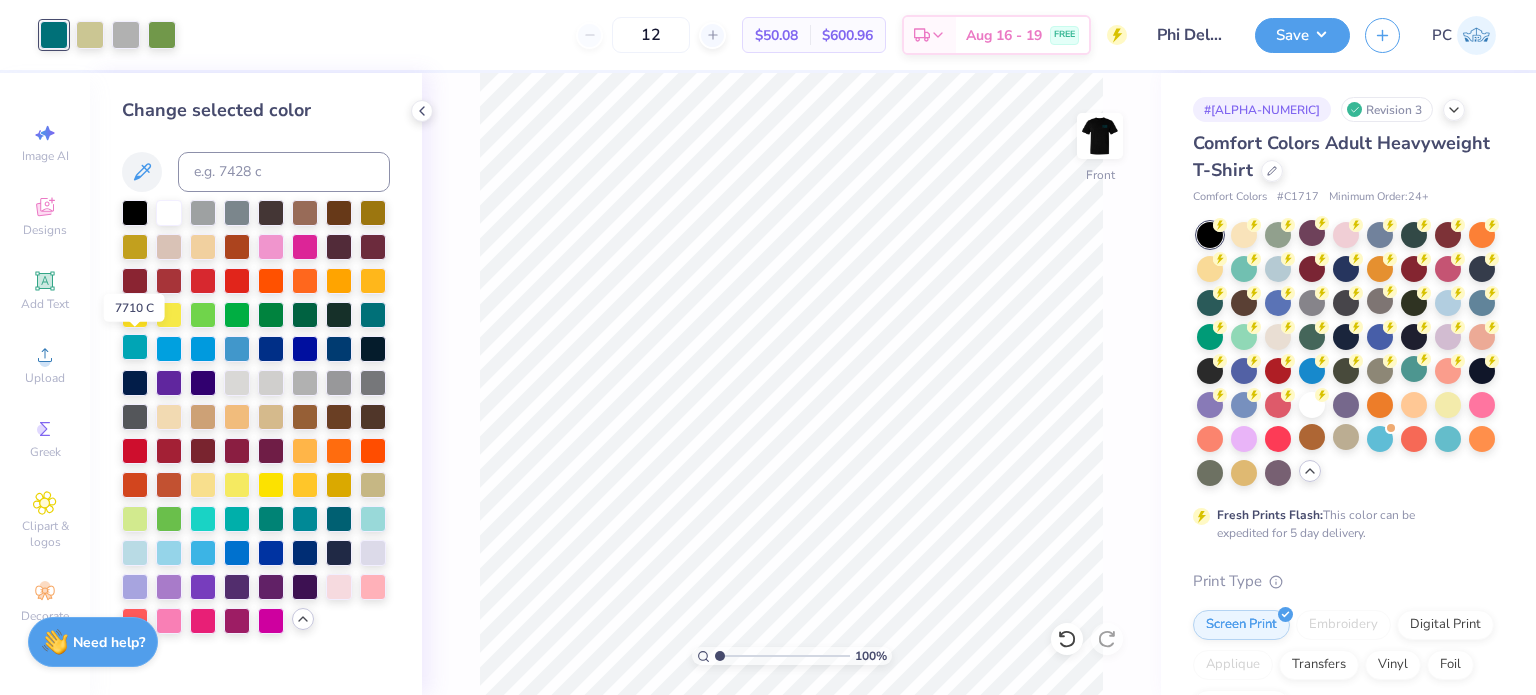 click at bounding box center (135, 347) 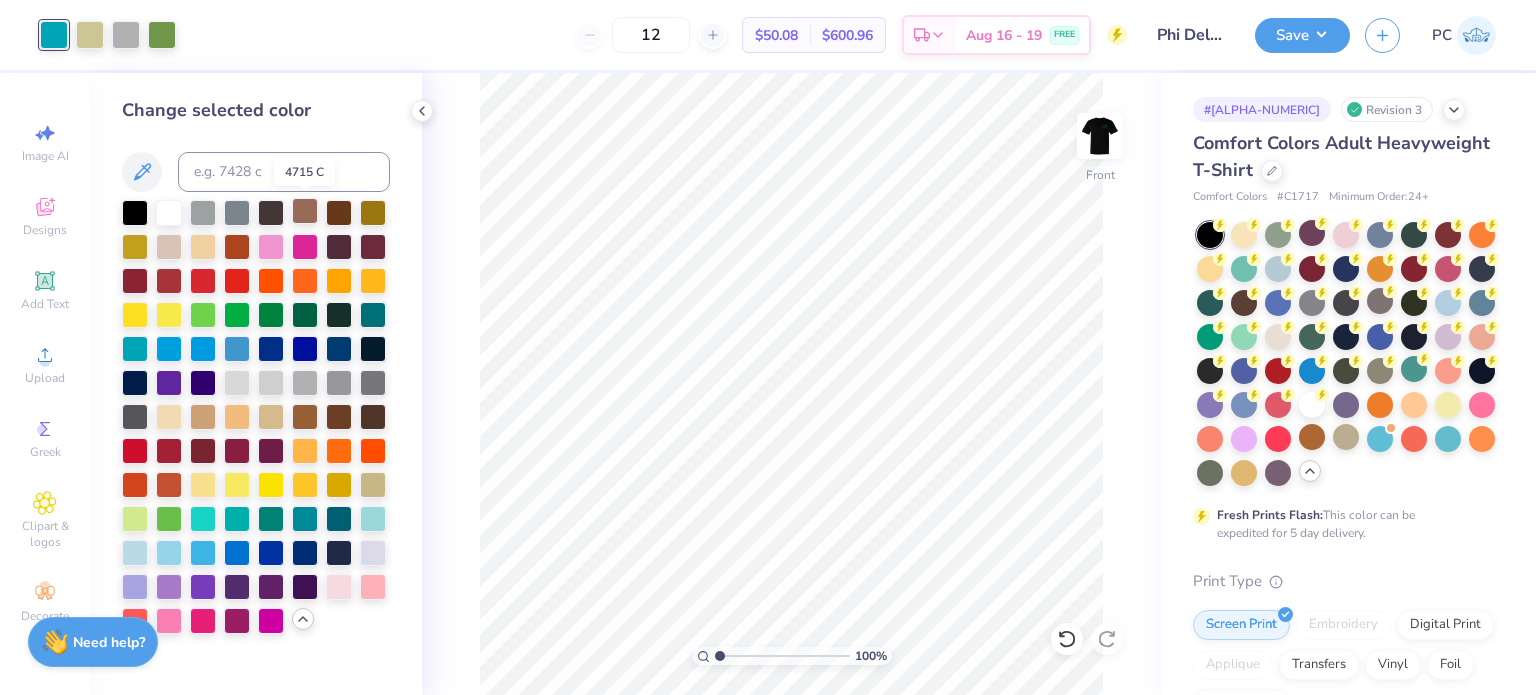 click at bounding box center (305, 211) 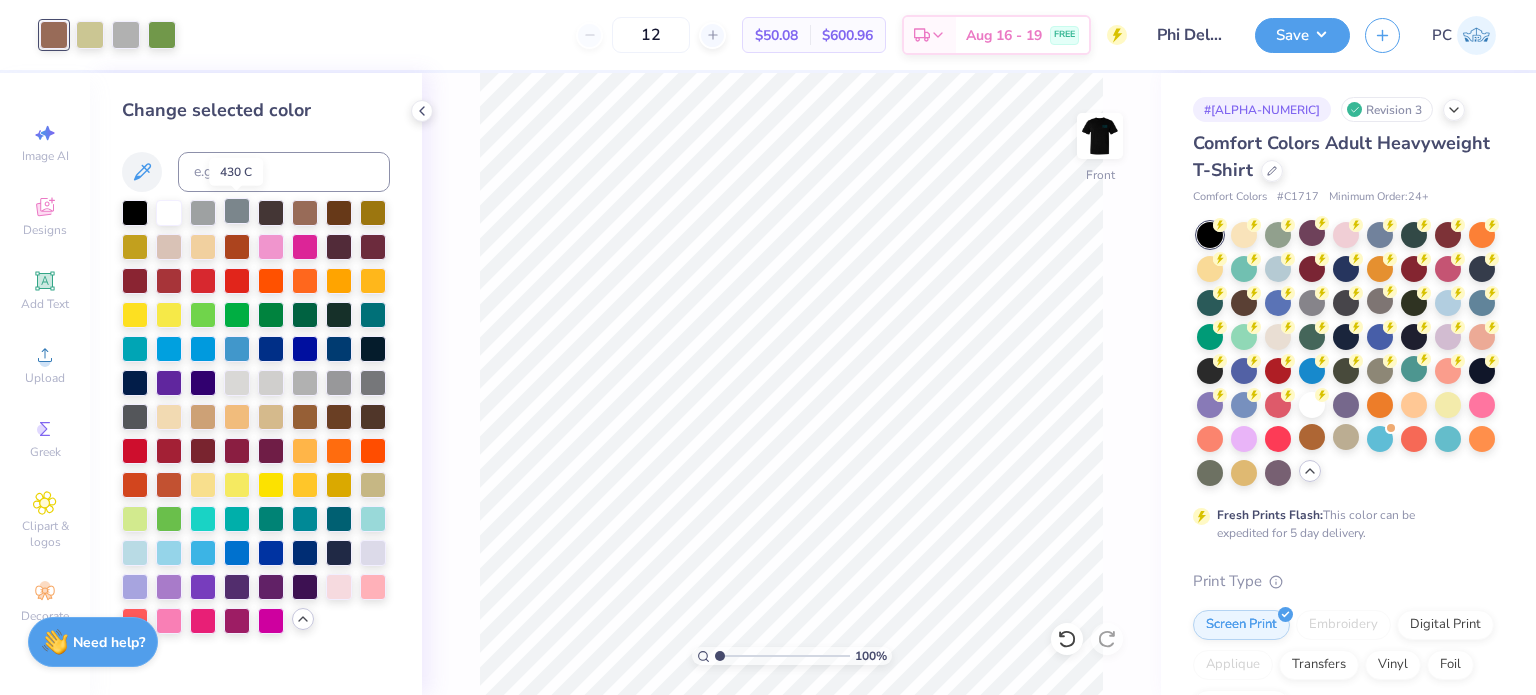 click at bounding box center [237, 211] 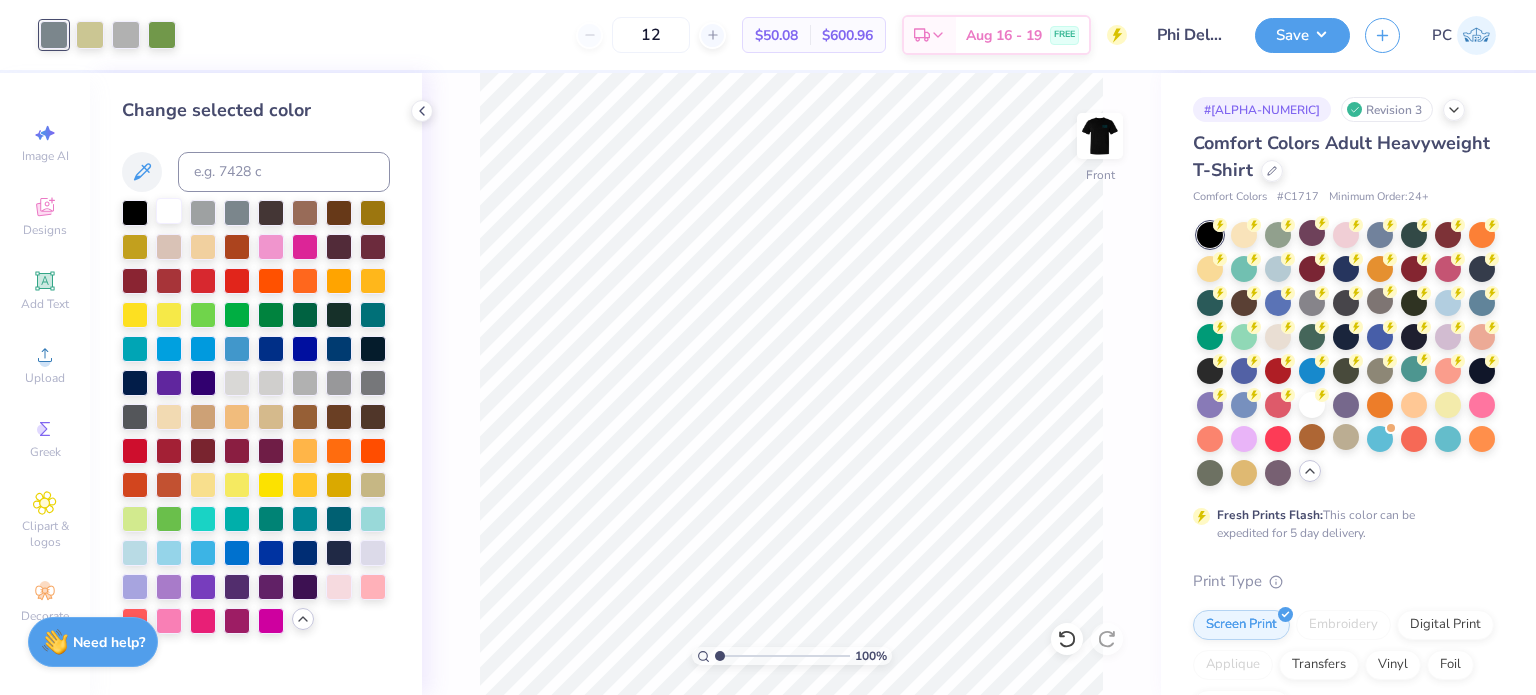 click at bounding box center [169, 211] 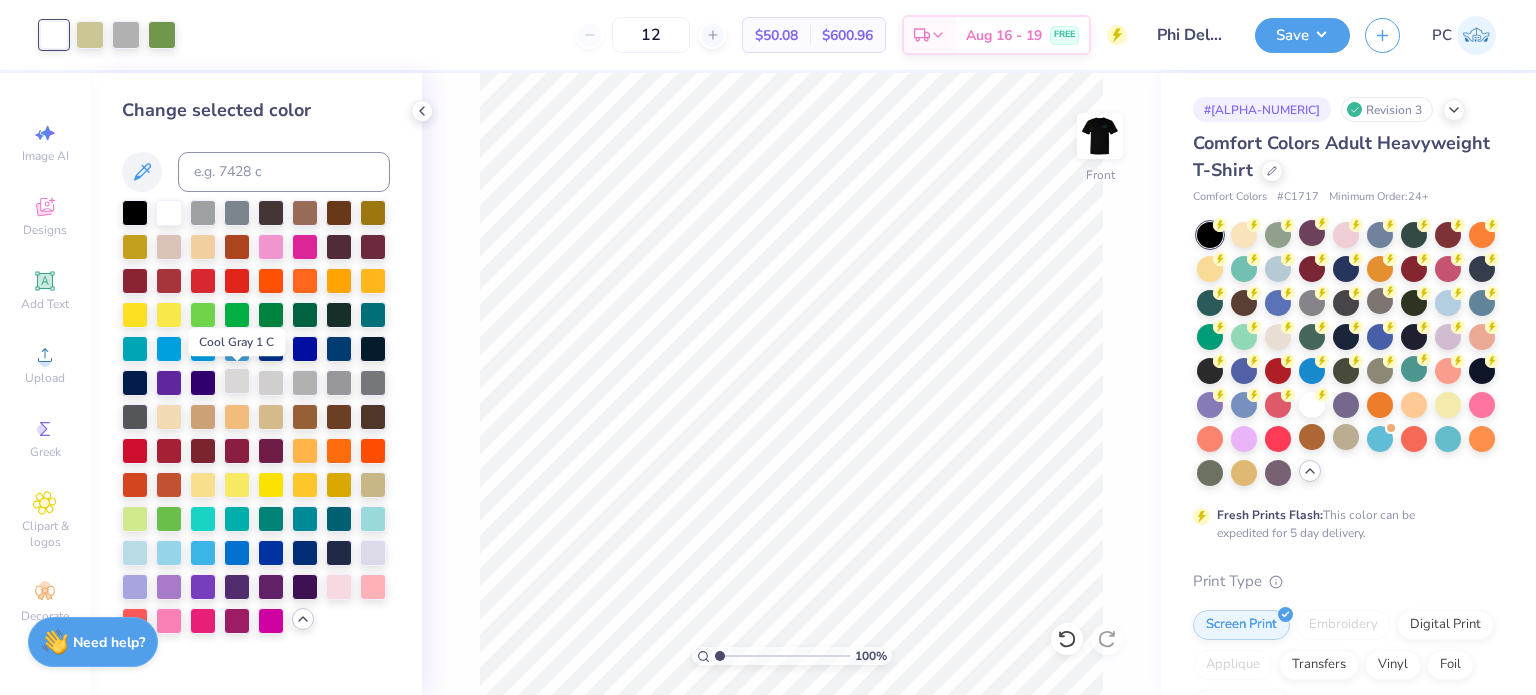 click at bounding box center (237, 381) 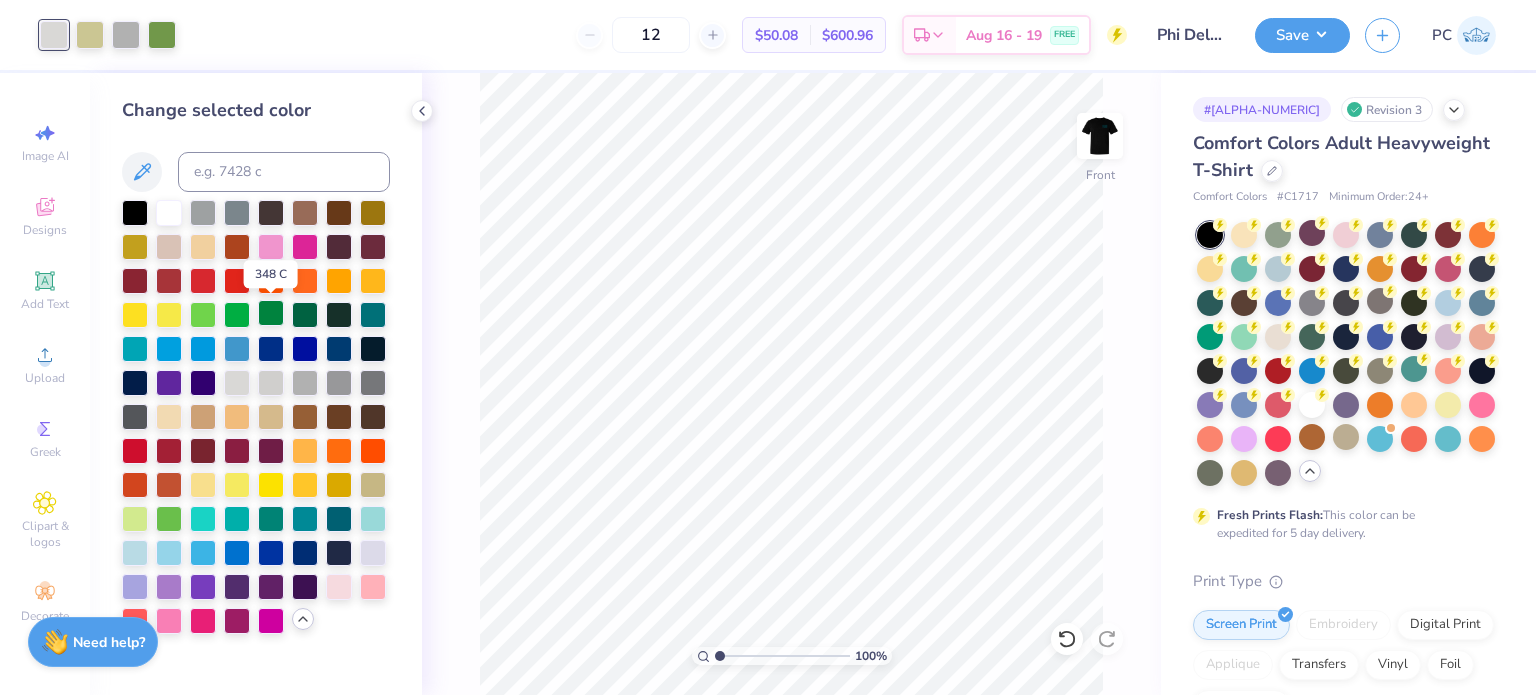 click at bounding box center (271, 313) 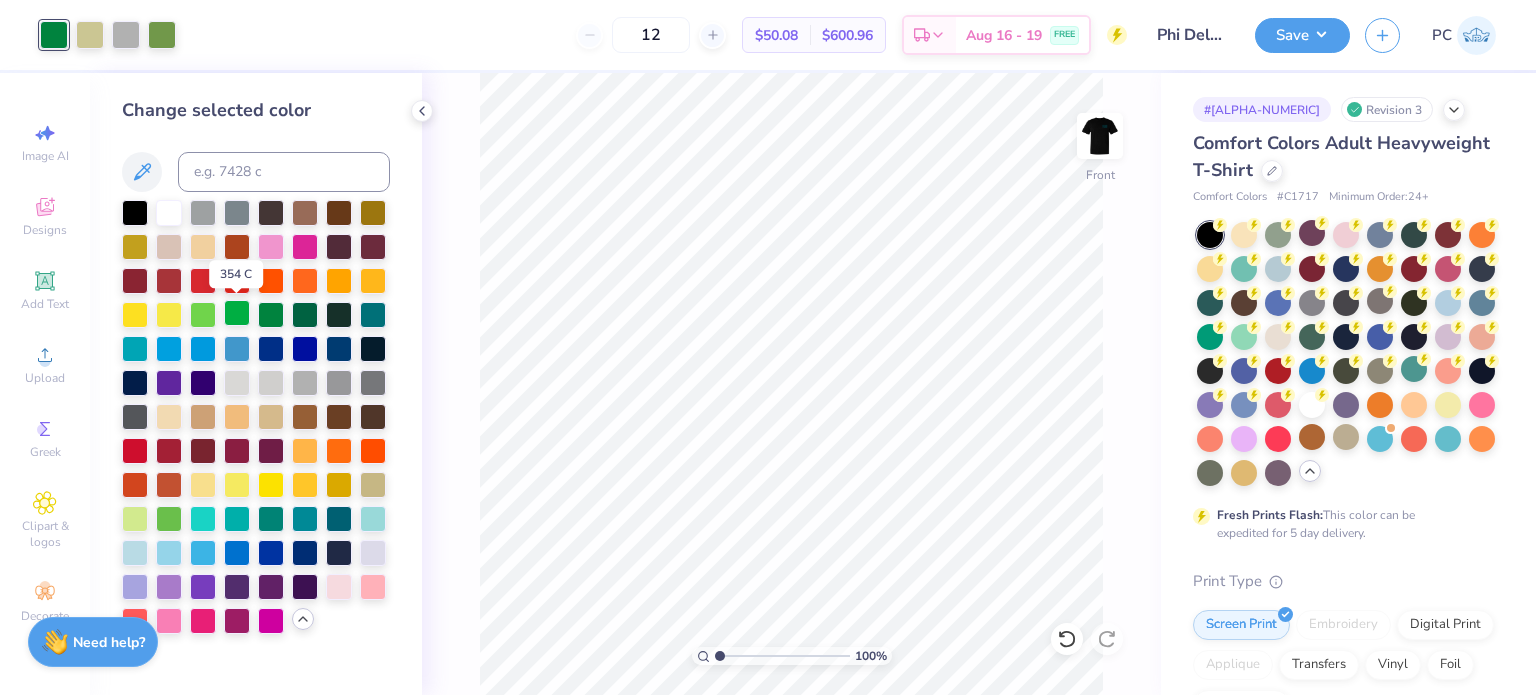 click at bounding box center (237, 313) 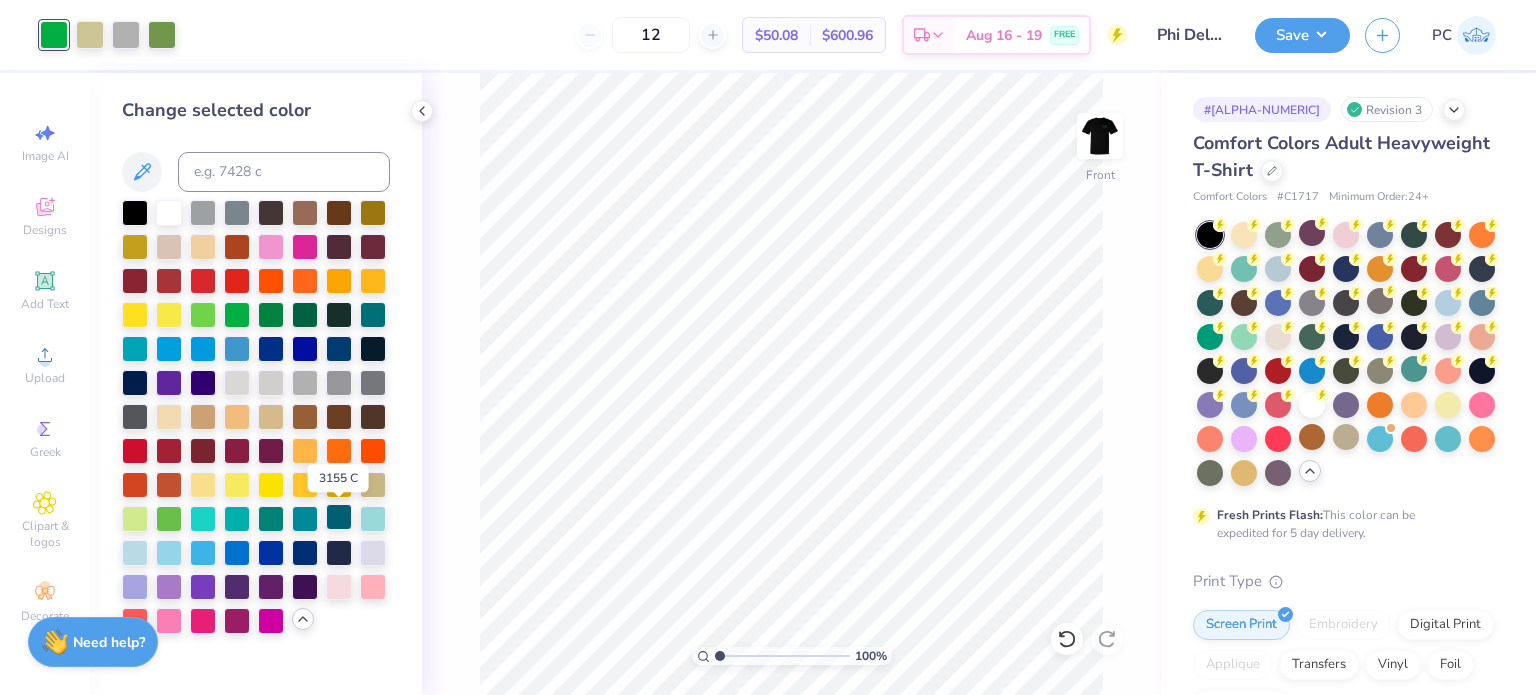 click at bounding box center (339, 517) 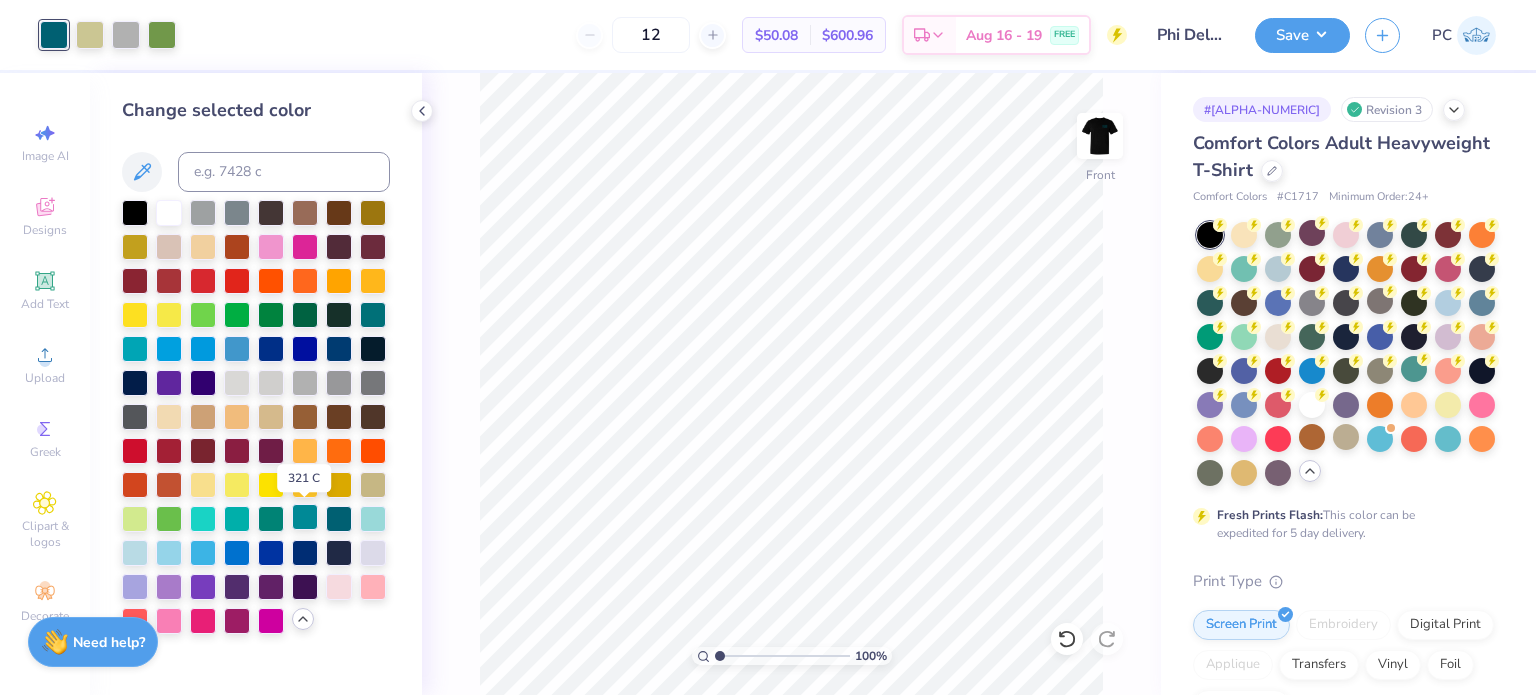 click at bounding box center [305, 517] 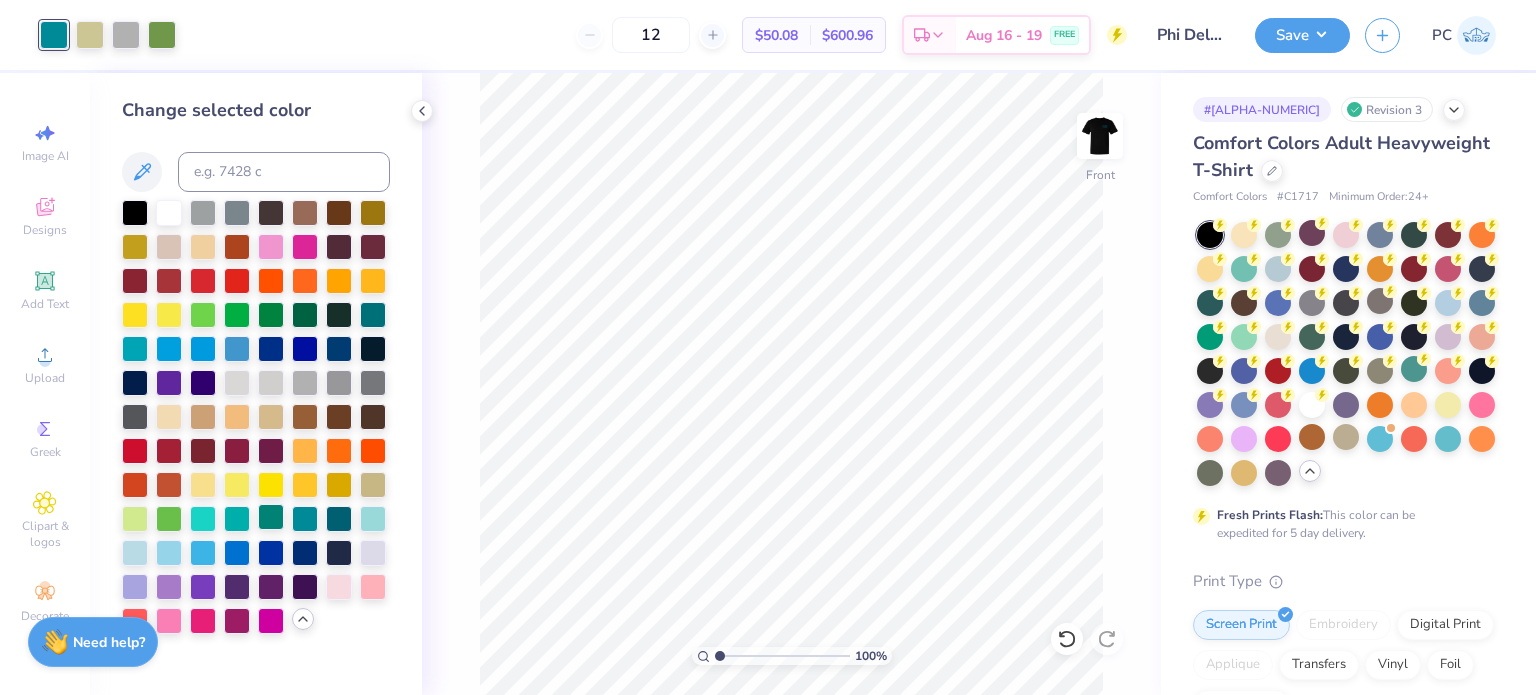 click at bounding box center [271, 517] 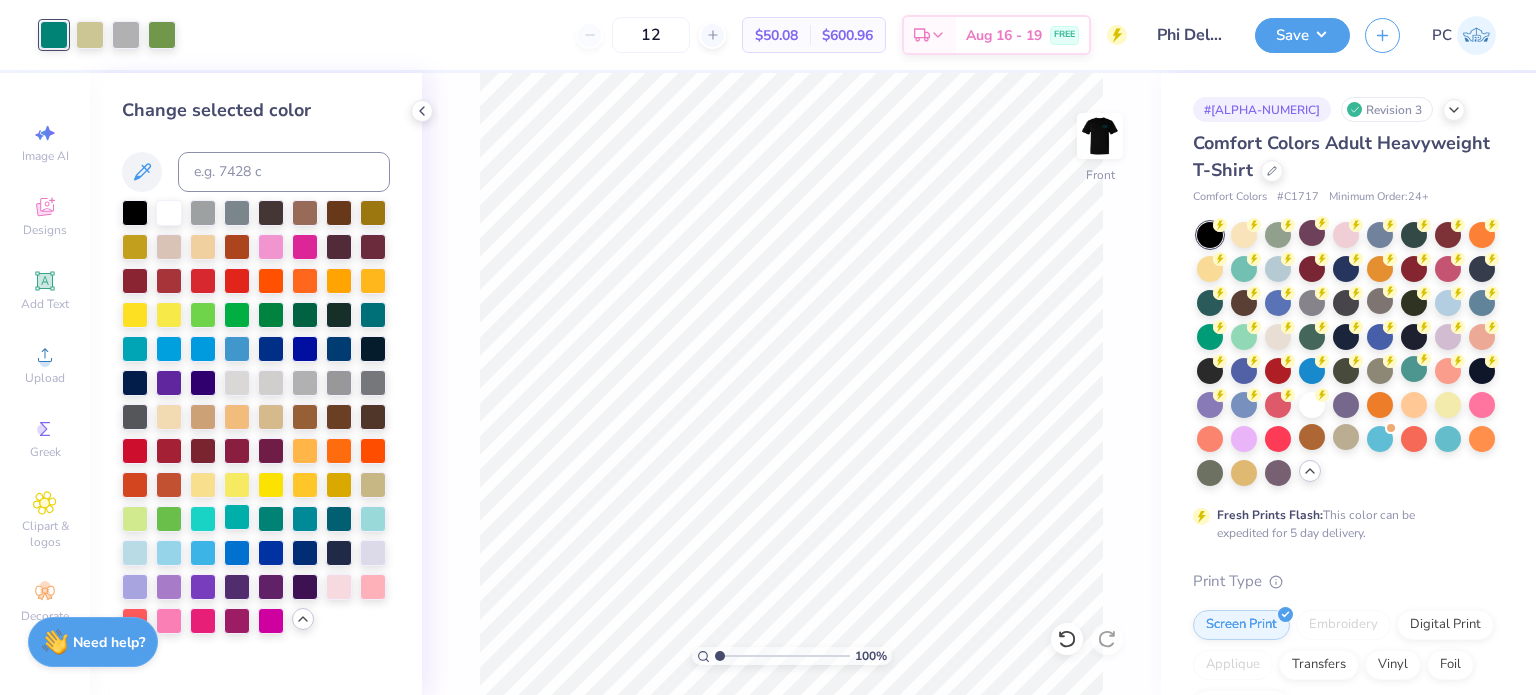 click at bounding box center (237, 517) 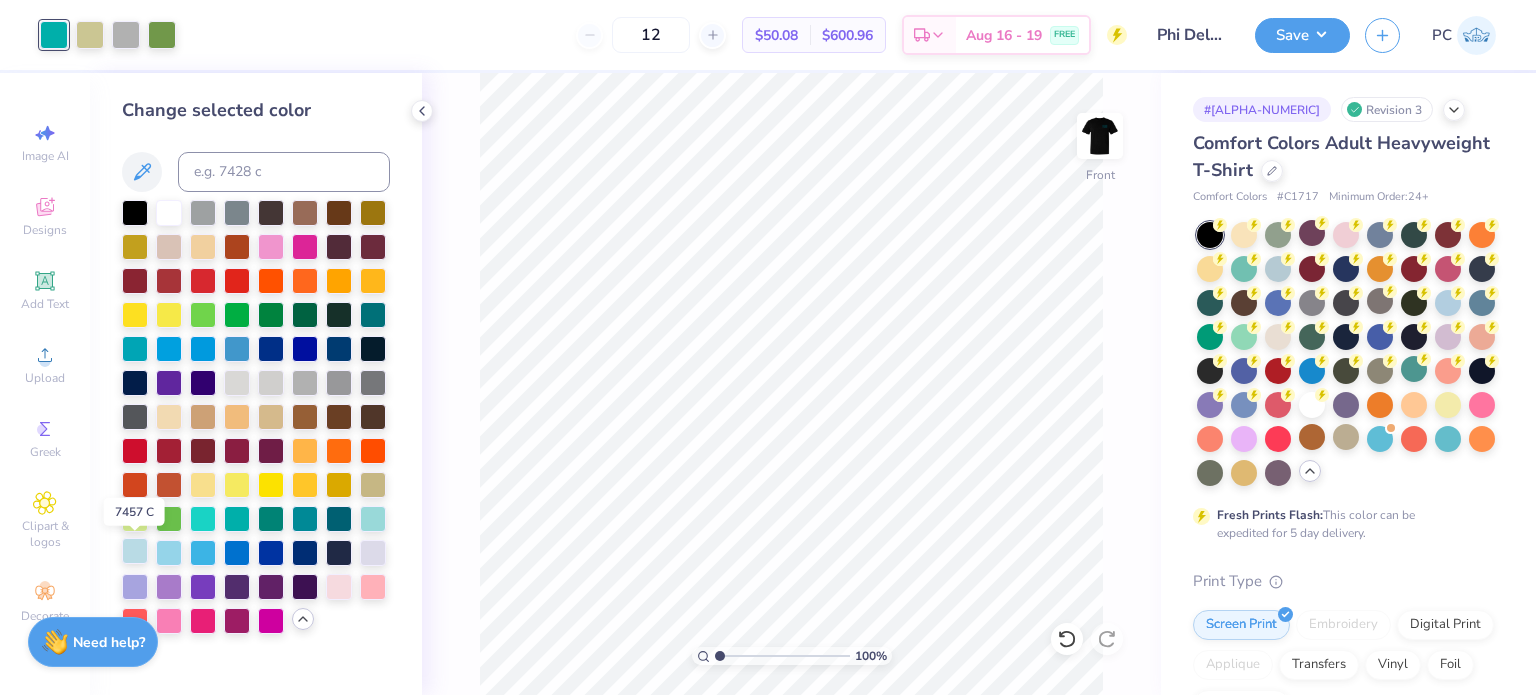 click at bounding box center [135, 551] 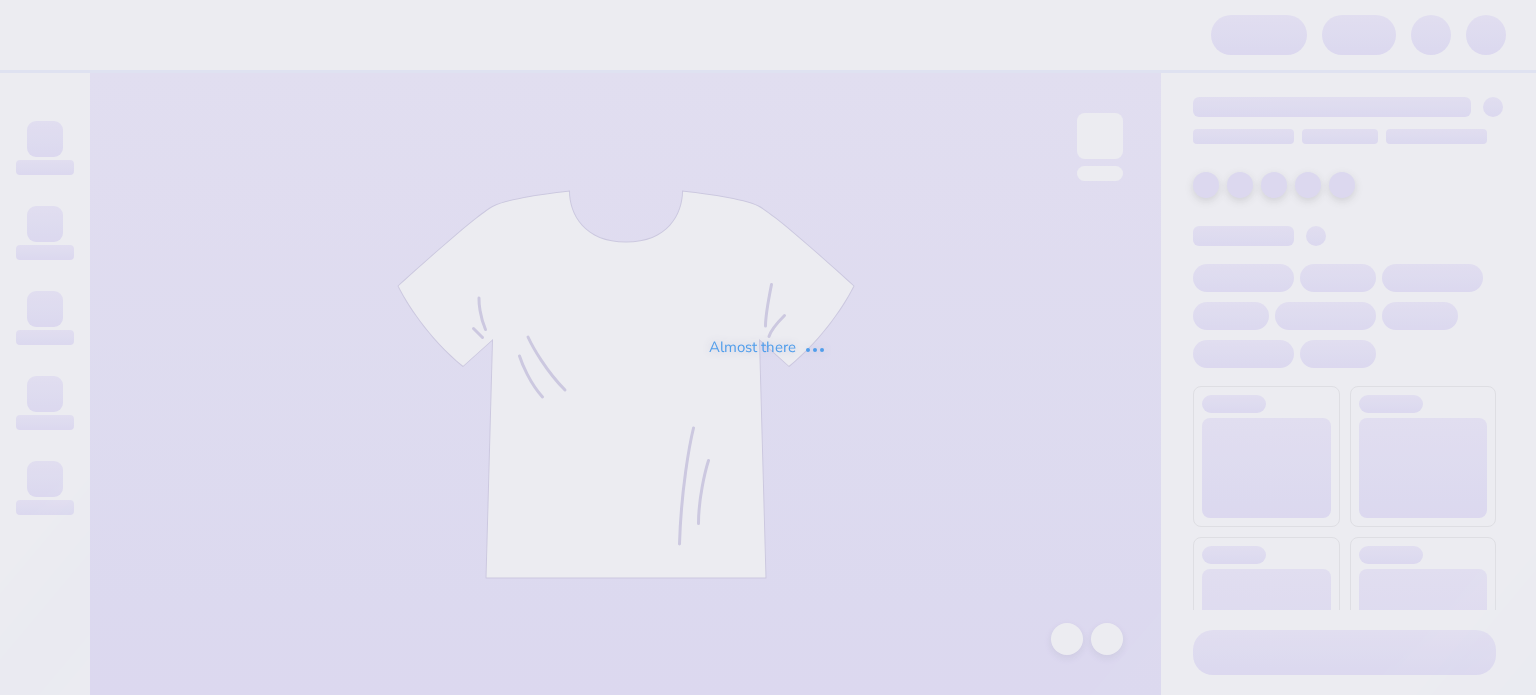 scroll, scrollTop: 0, scrollLeft: 0, axis: both 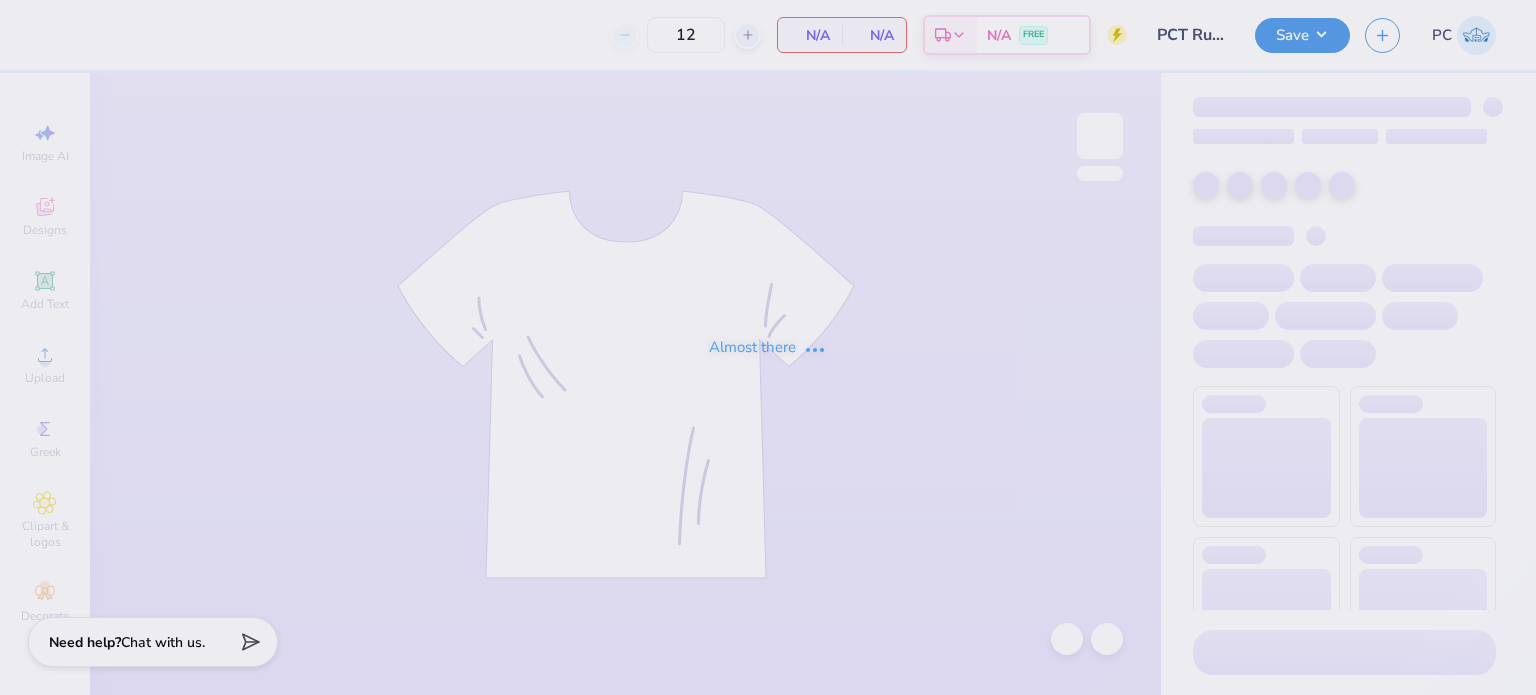type on "50" 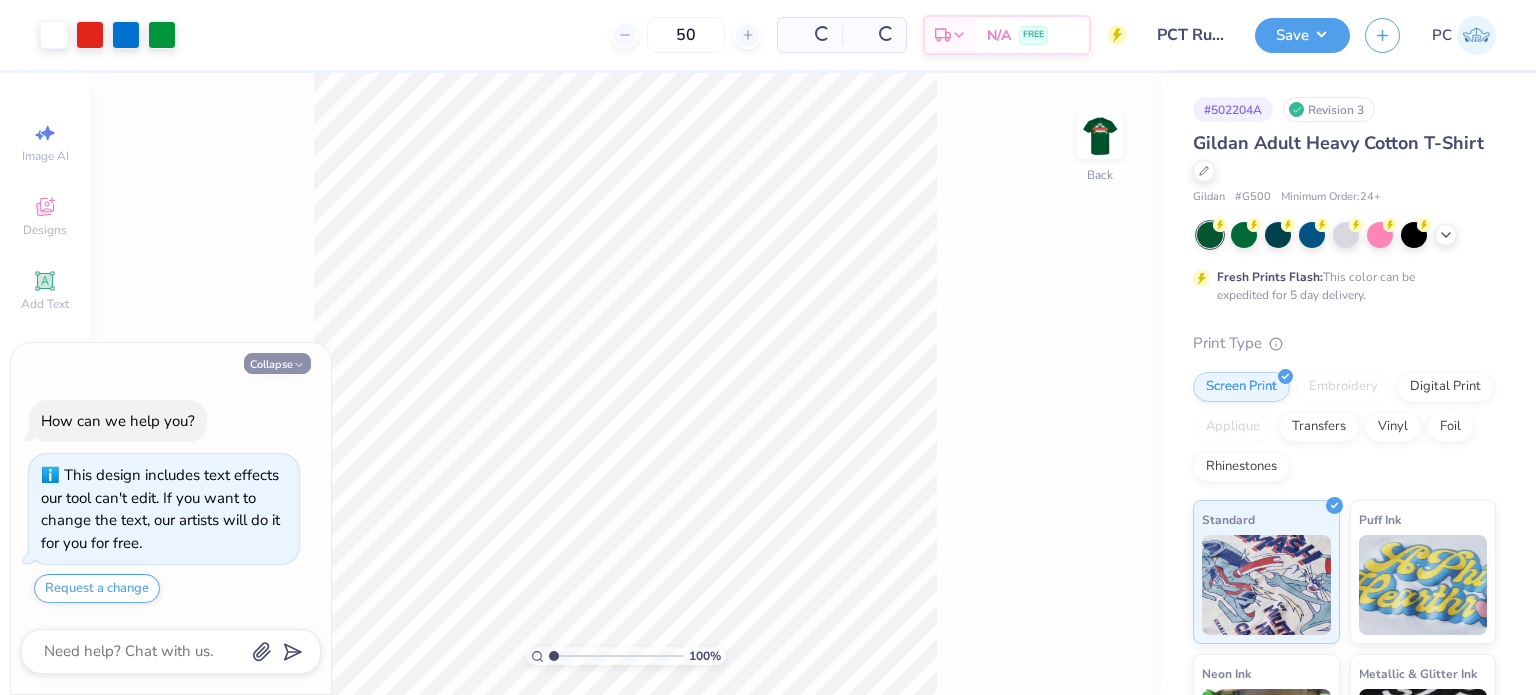 click on "Collapse" at bounding box center (277, 363) 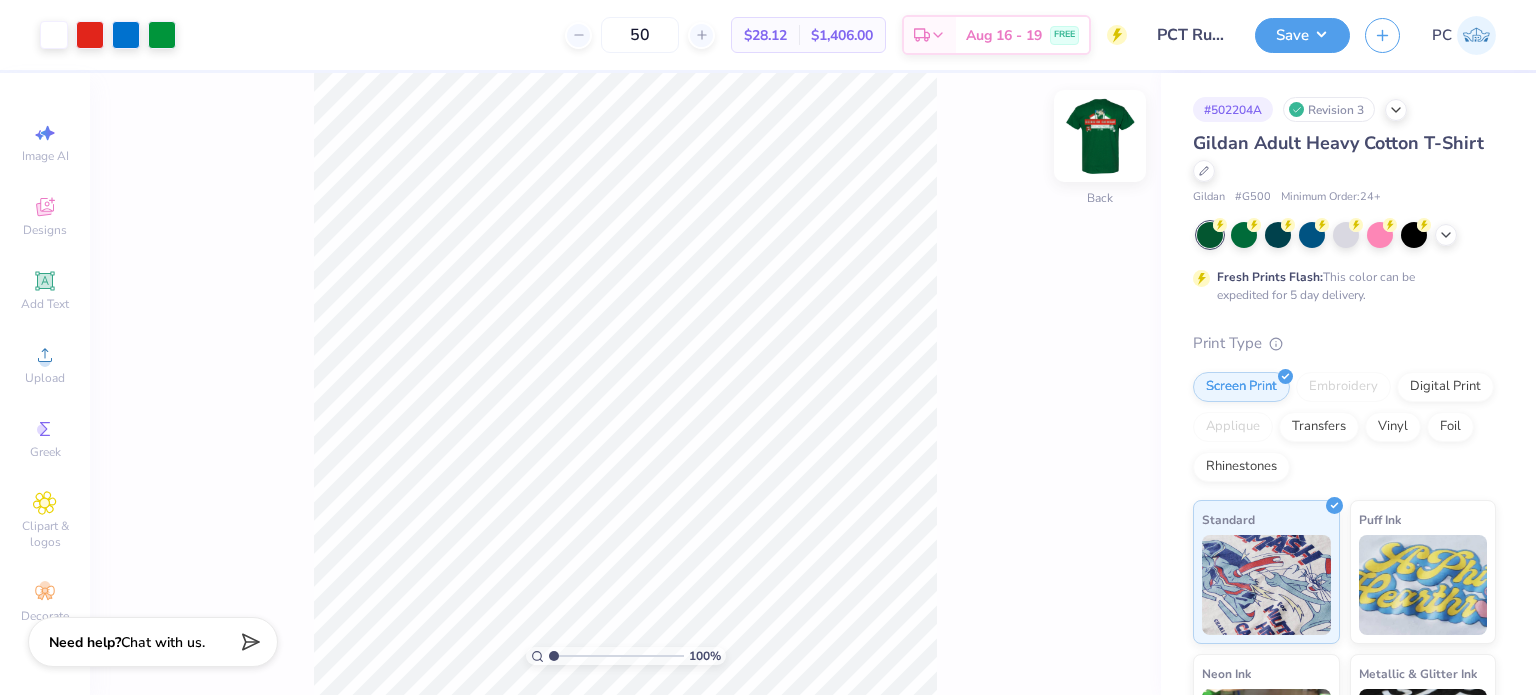 click at bounding box center [1100, 136] 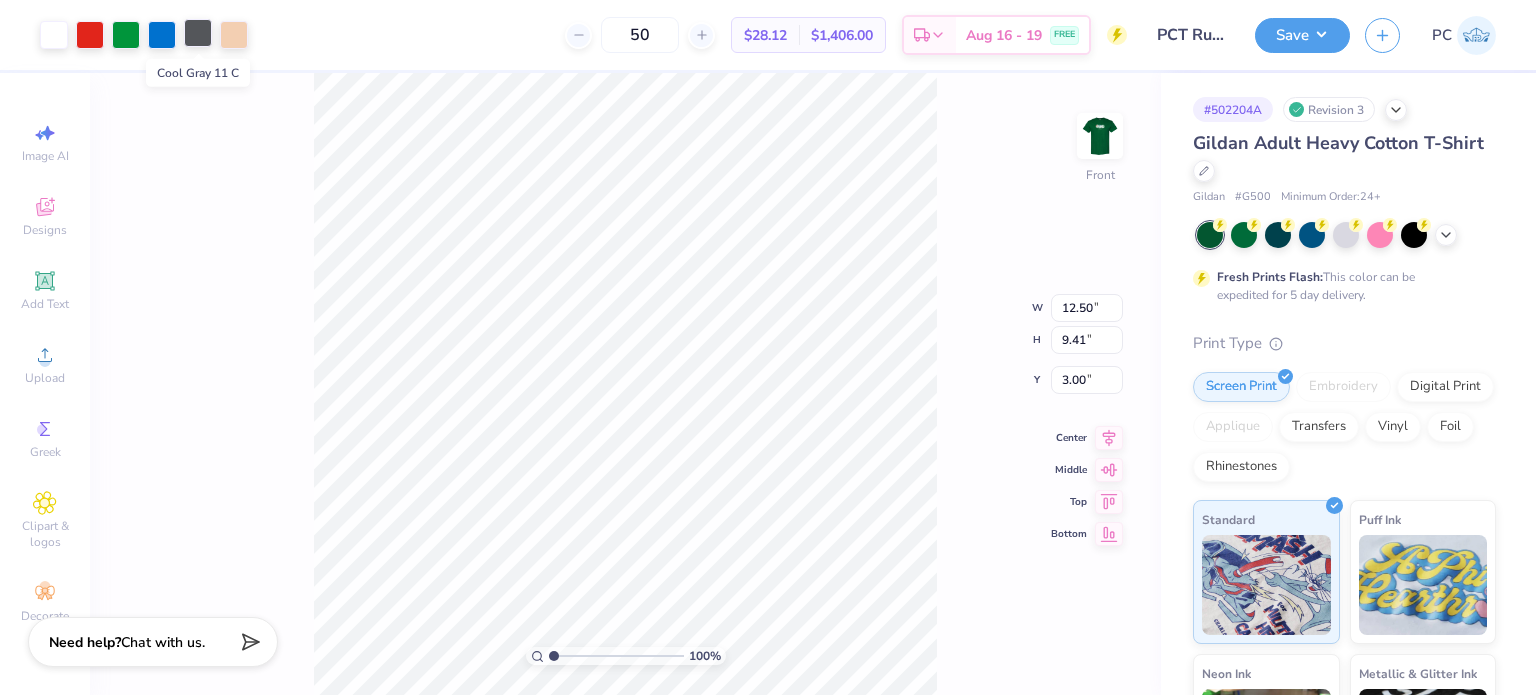 click at bounding box center [198, 33] 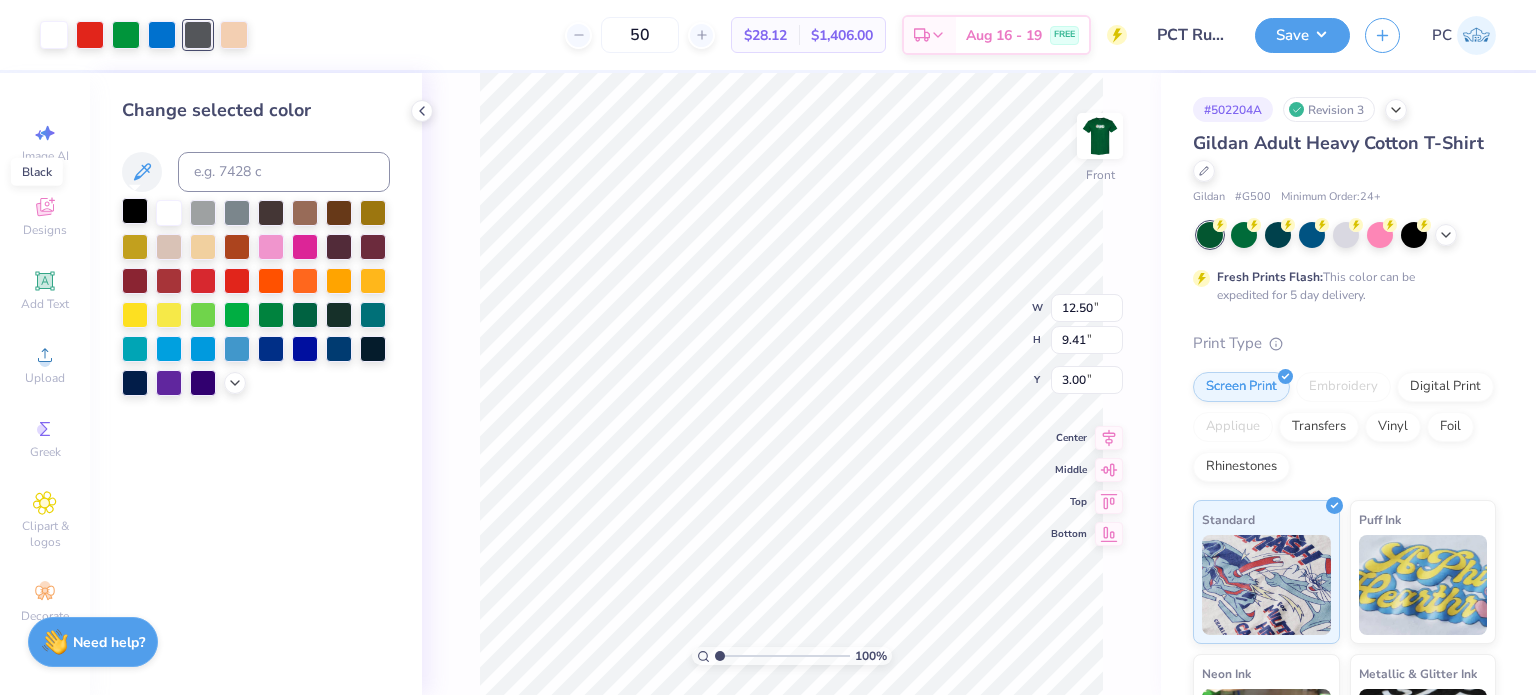 click at bounding box center [135, 211] 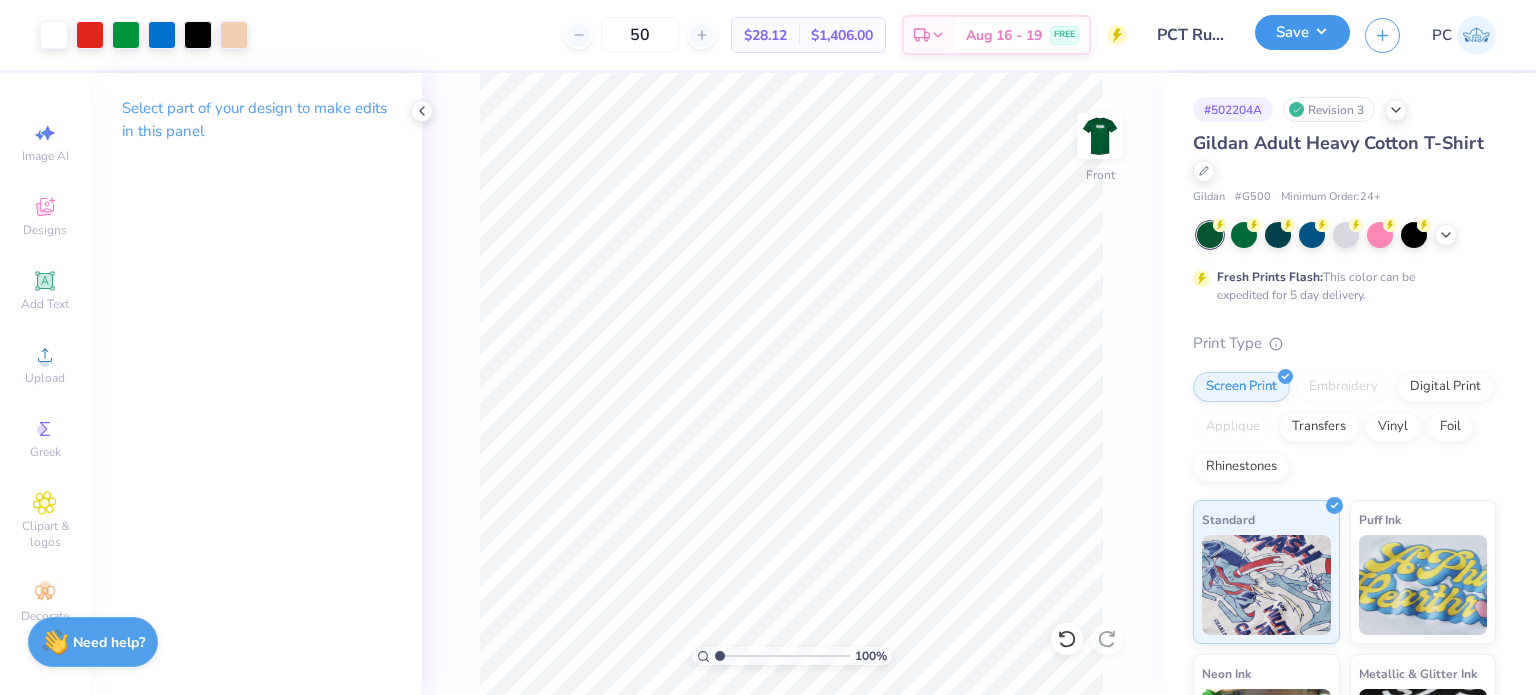 click on "Save" at bounding box center (1302, 32) 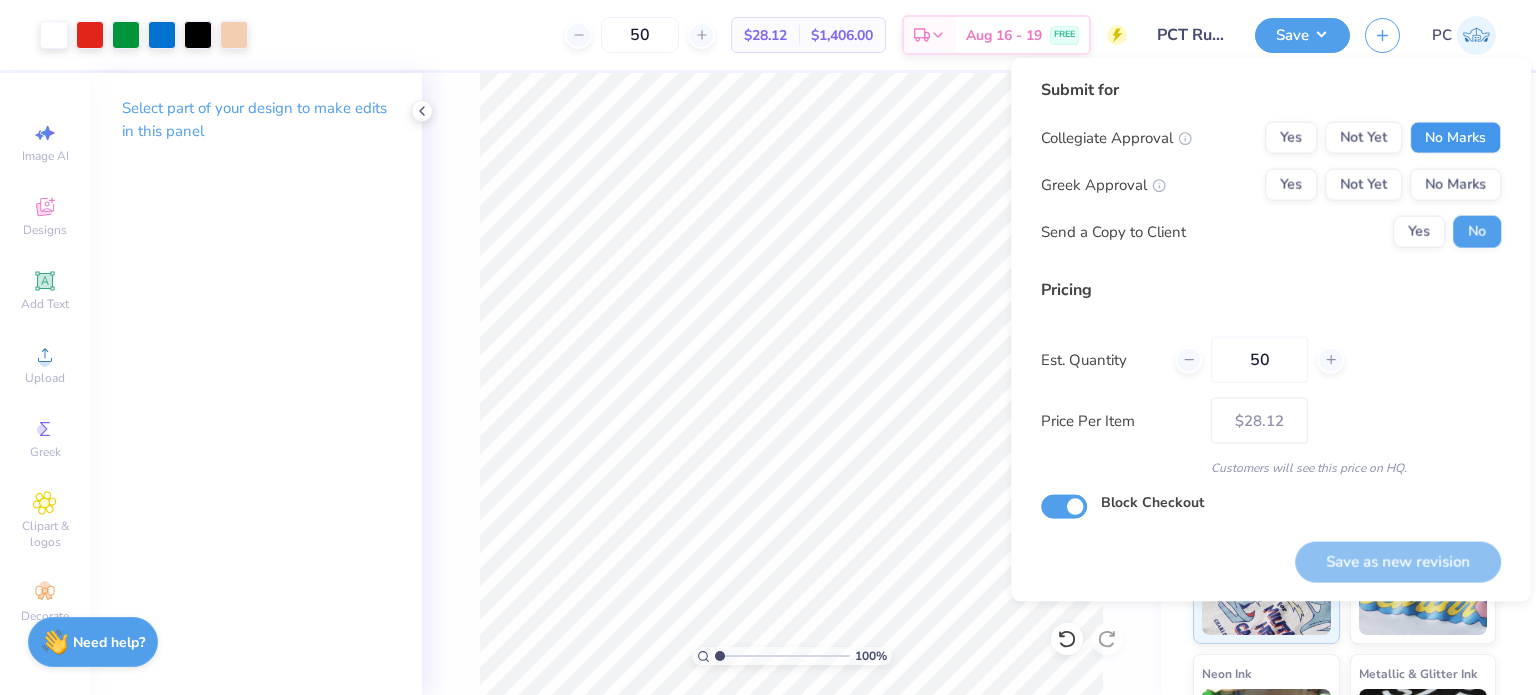 click on "No Marks" at bounding box center [1455, 138] 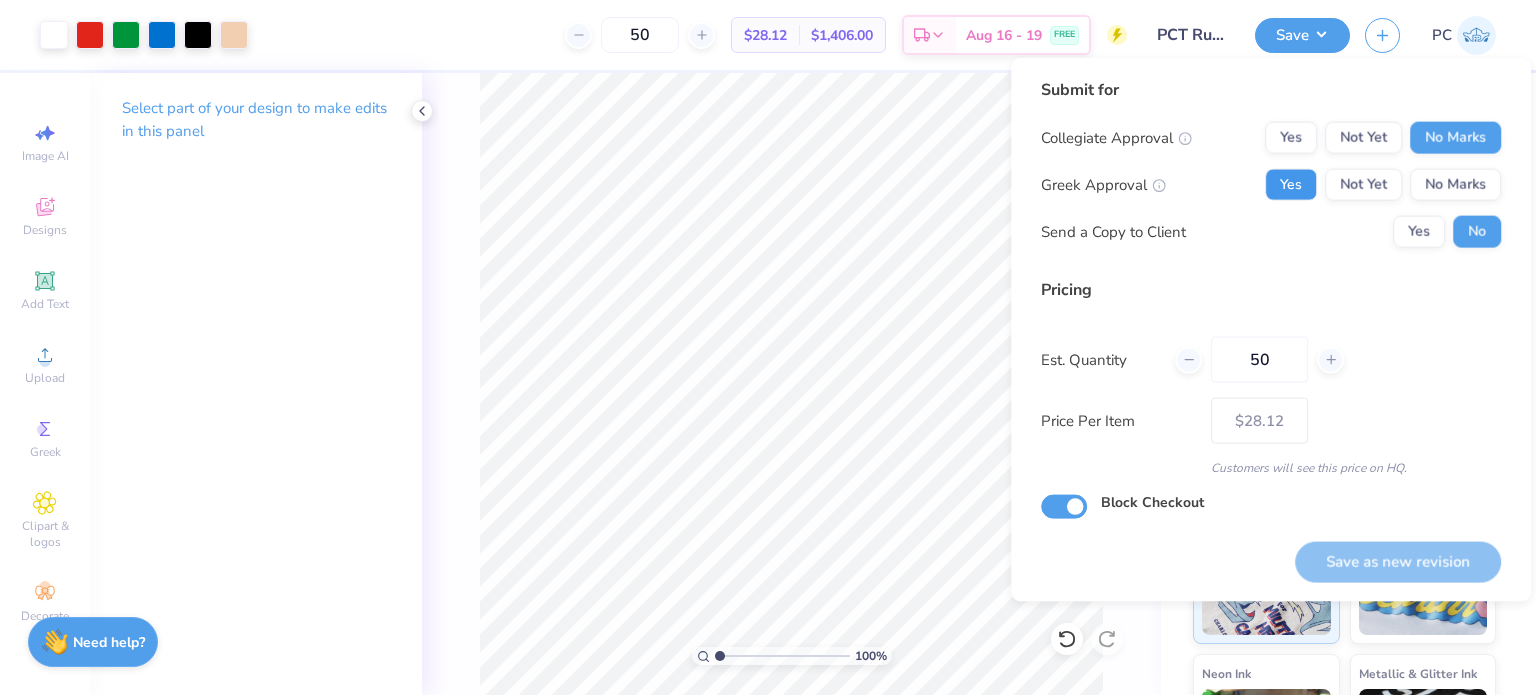click on "Yes" at bounding box center (1291, 185) 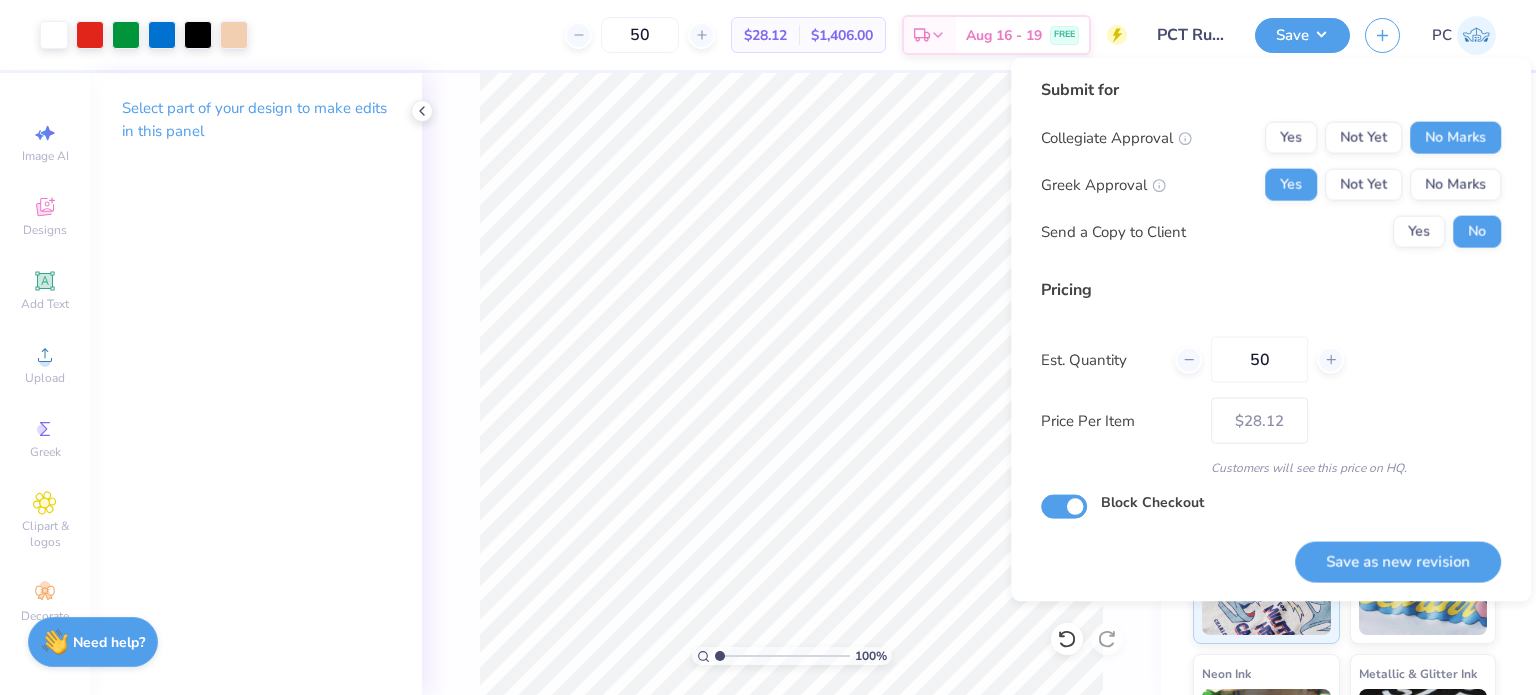 click on "Save as new revision" at bounding box center [1398, 561] 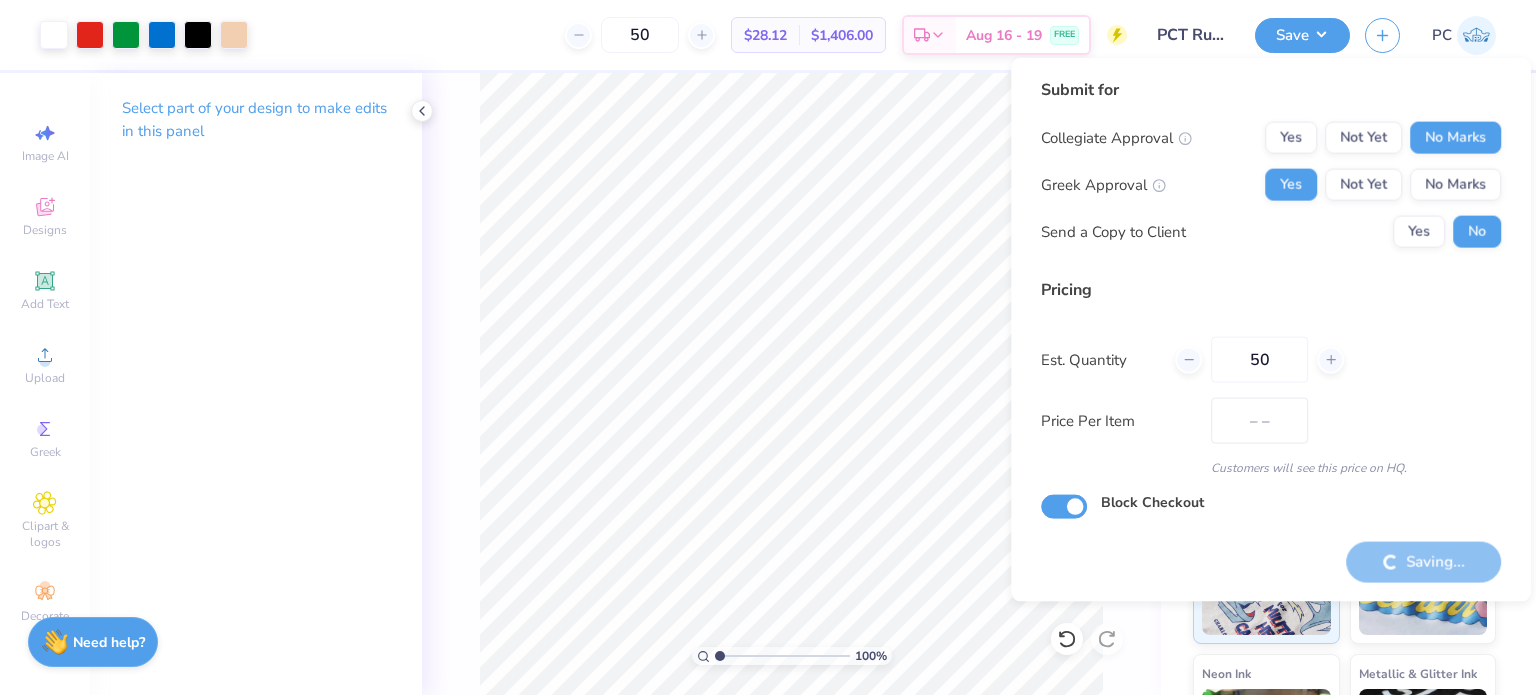 type on "$28.12" 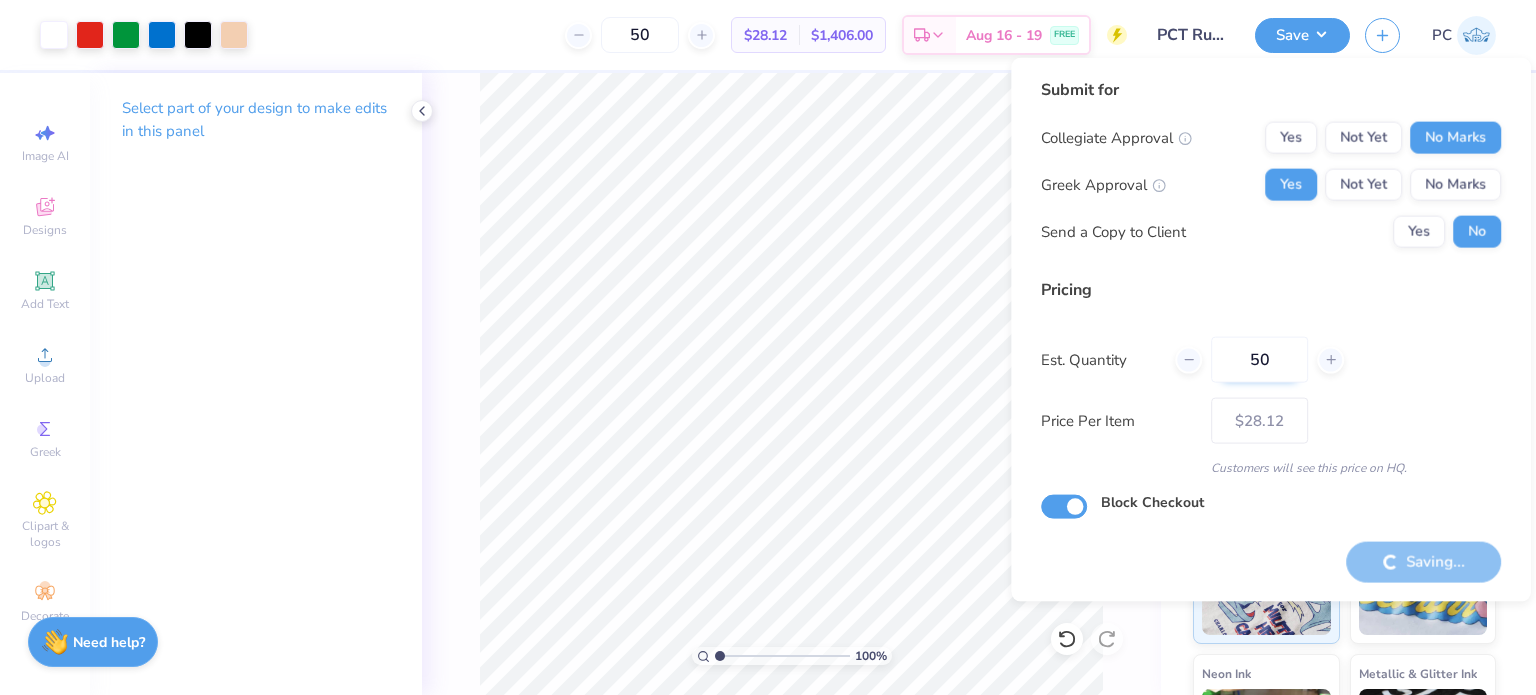 click on "50" at bounding box center [1259, 360] 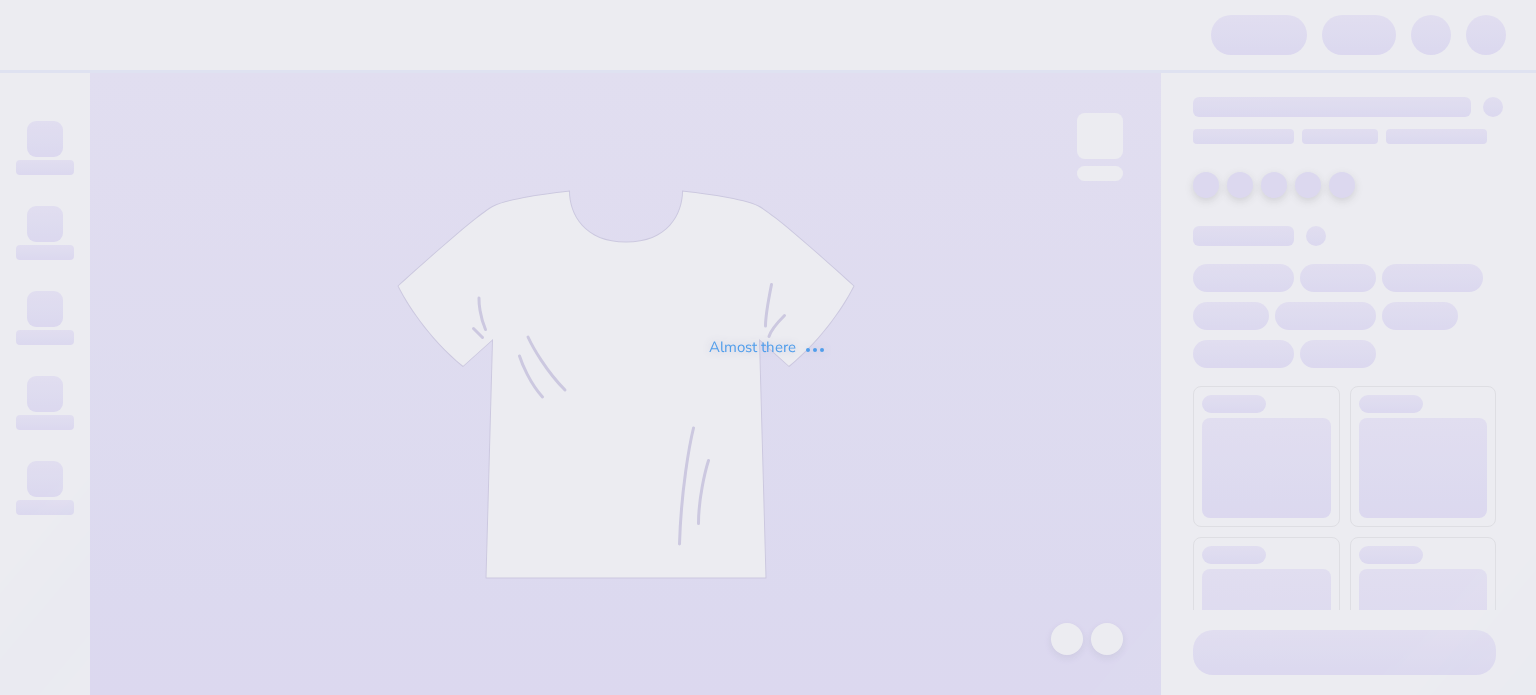 scroll, scrollTop: 0, scrollLeft: 0, axis: both 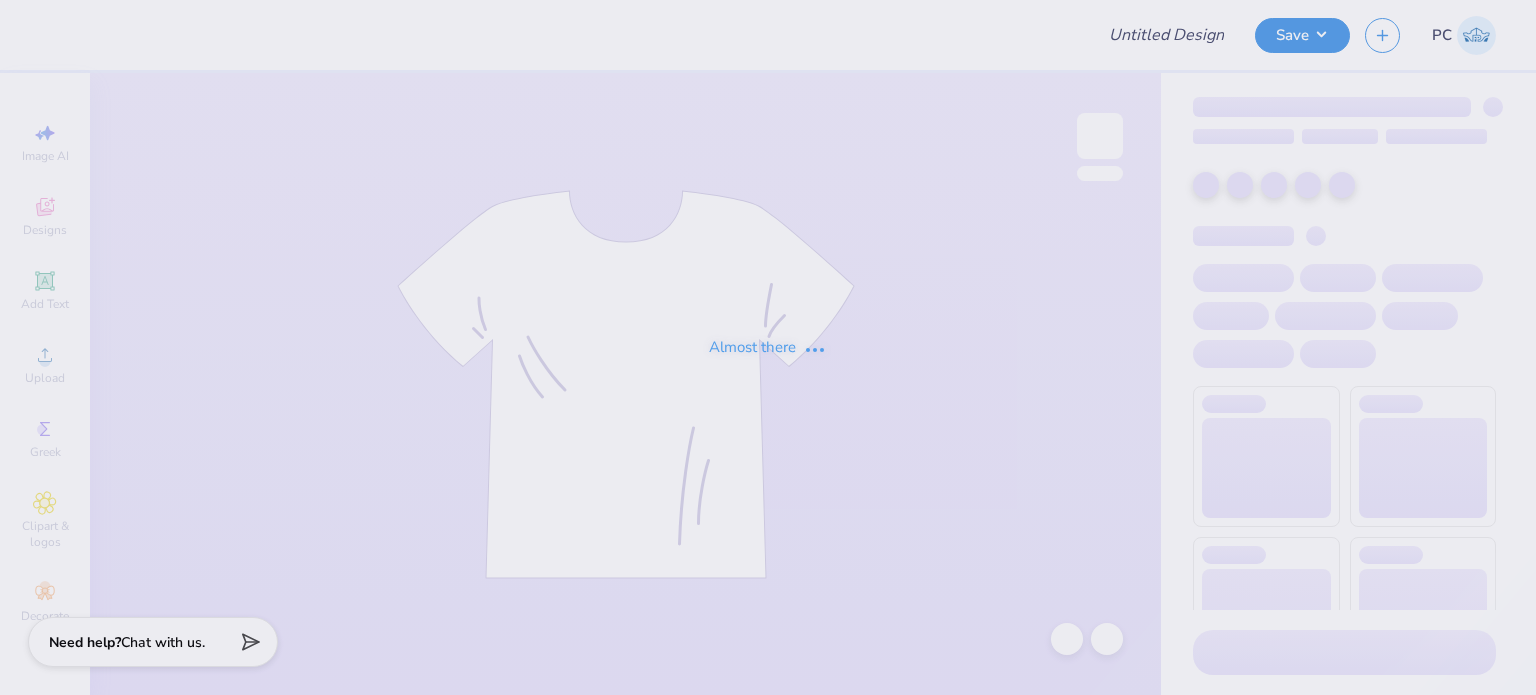 type on "PCT Rush Tees" 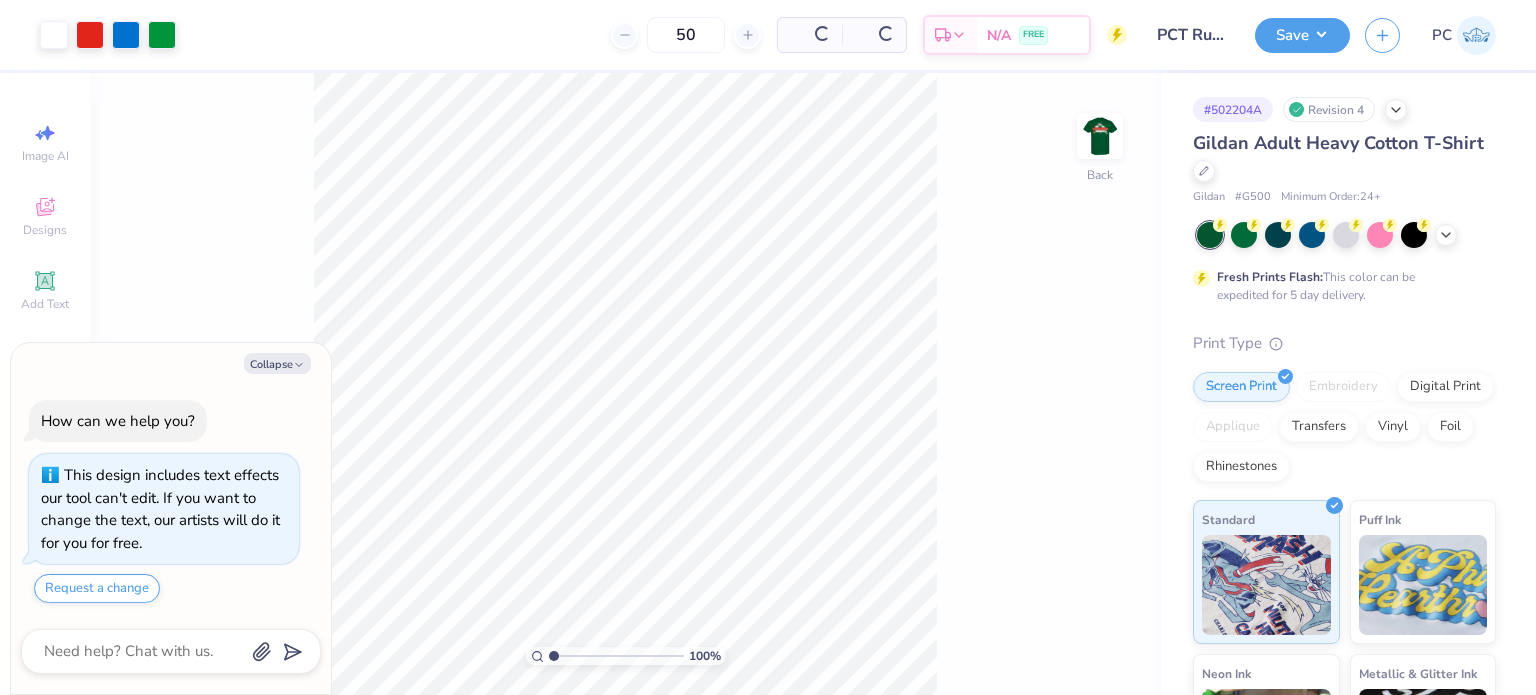 click on "Collapse How can we help you? This design includes text effects our tool can't edit. If you want to change the text, our artists will do it for you for free. Request a change" at bounding box center [171, 519] 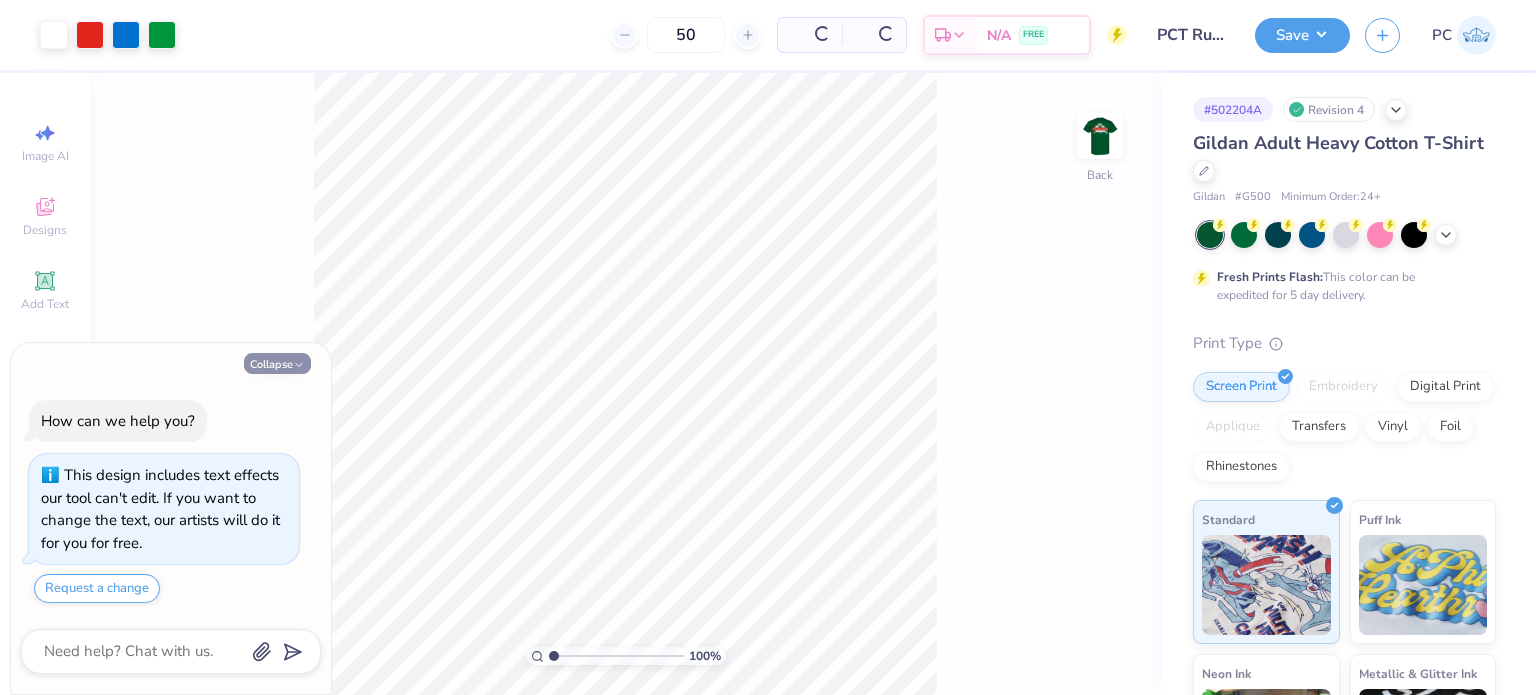 click on "Collapse" at bounding box center [277, 363] 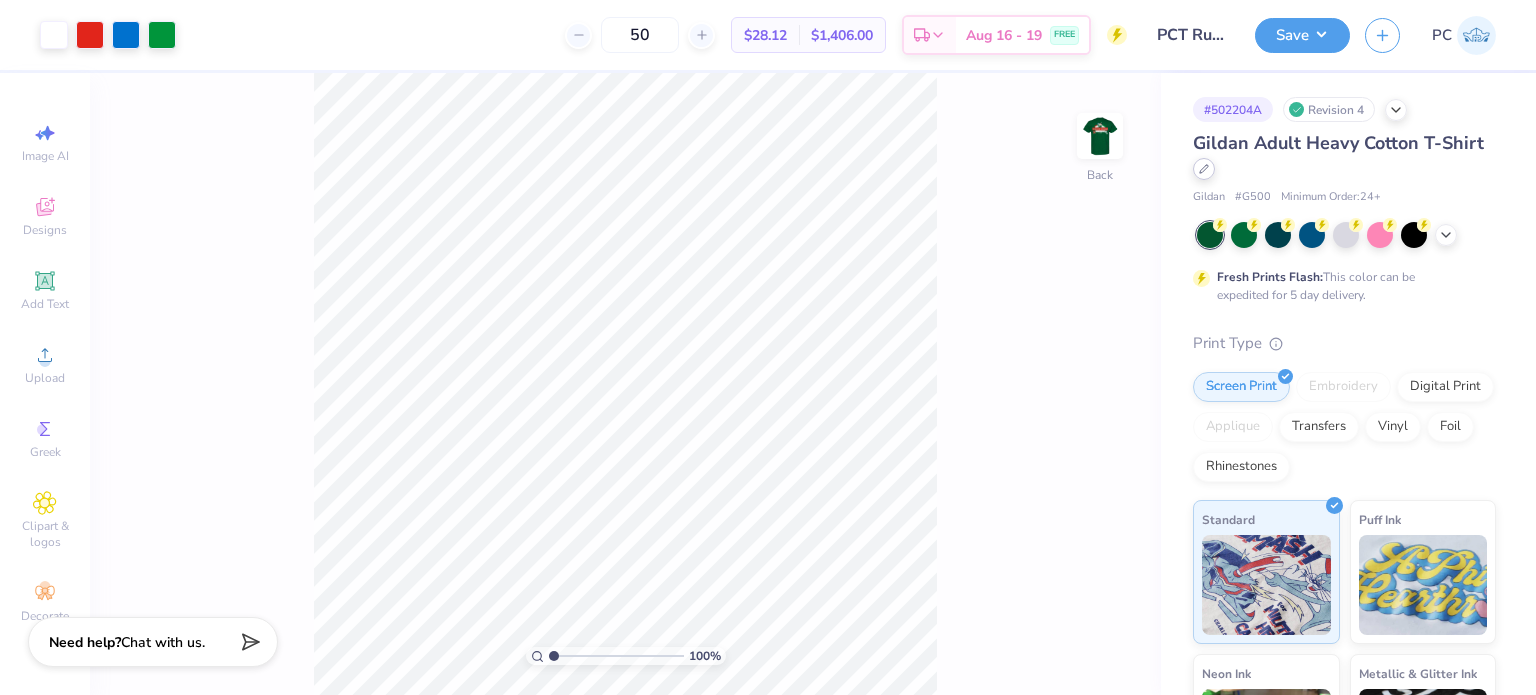 click 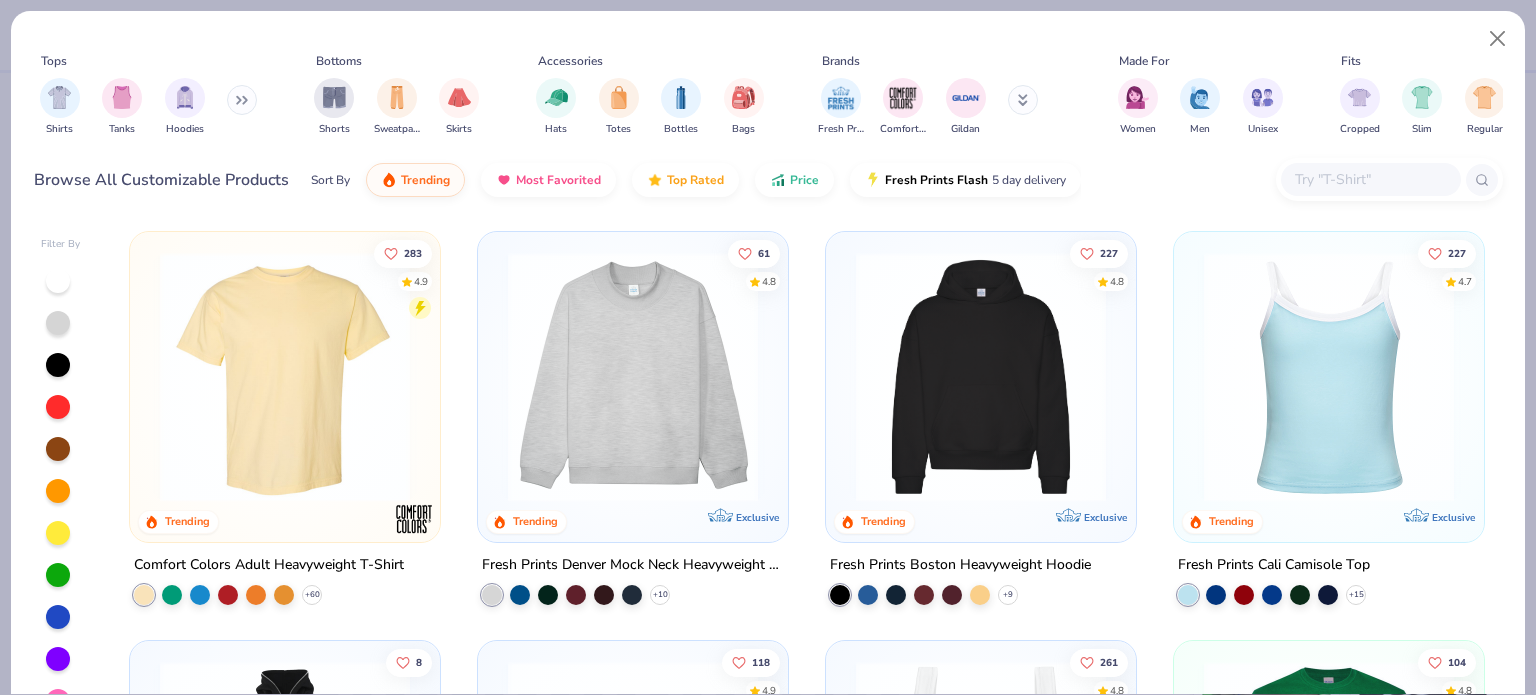 click at bounding box center (1370, 179) 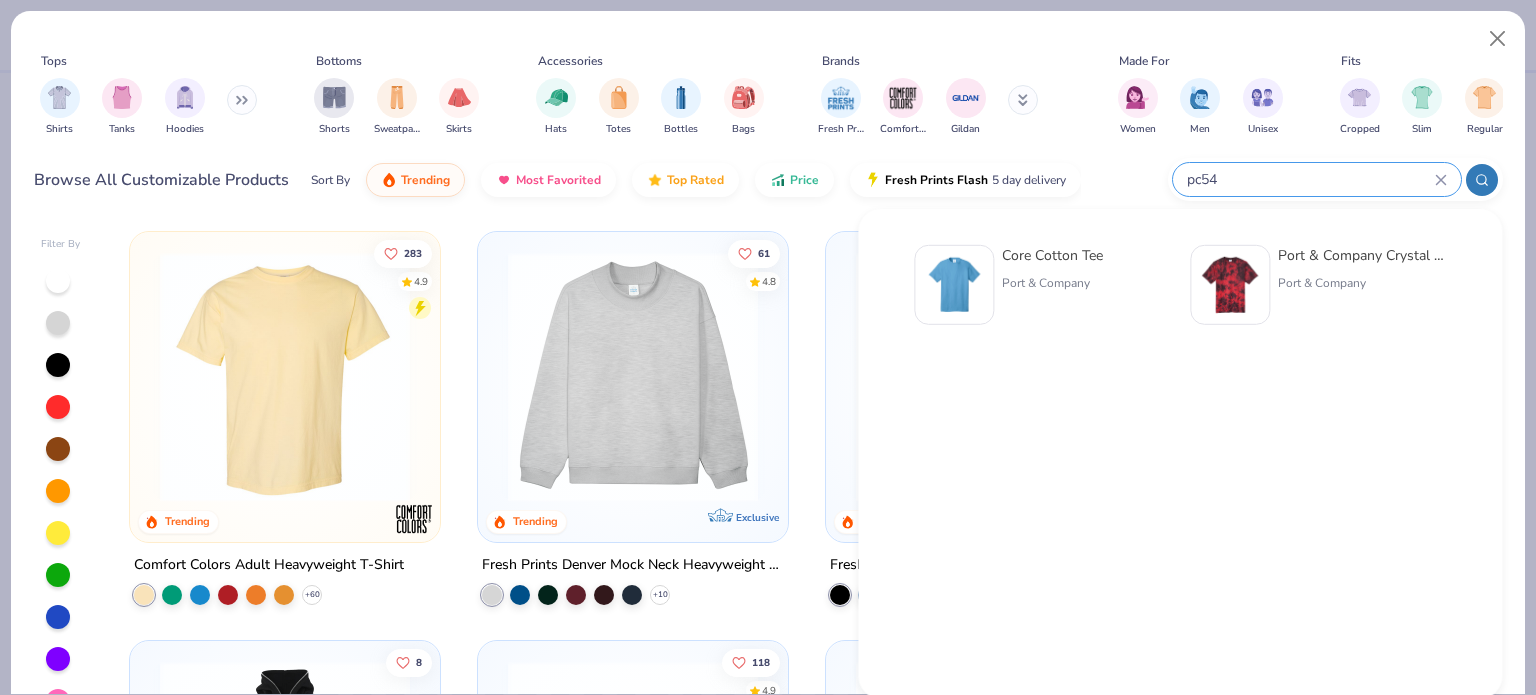 type on "pc54" 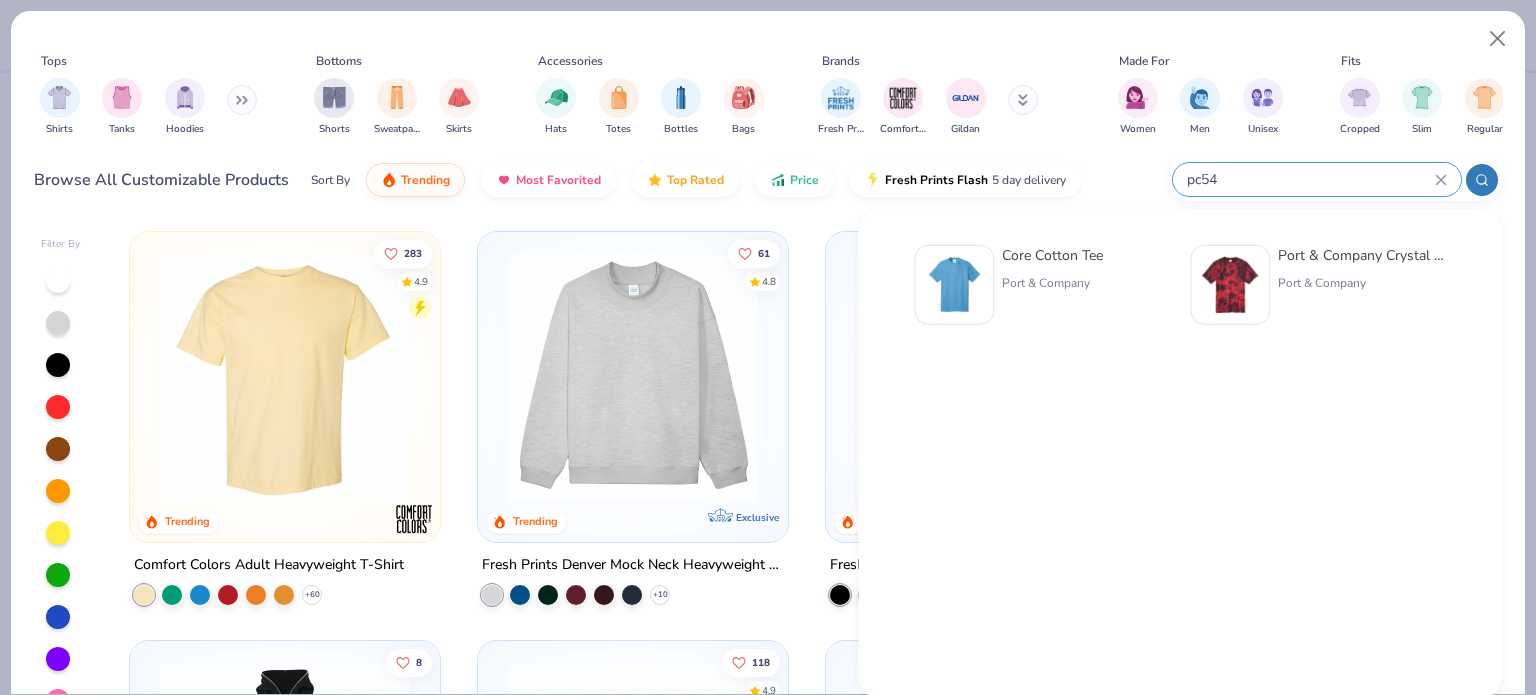 click at bounding box center (954, 285) 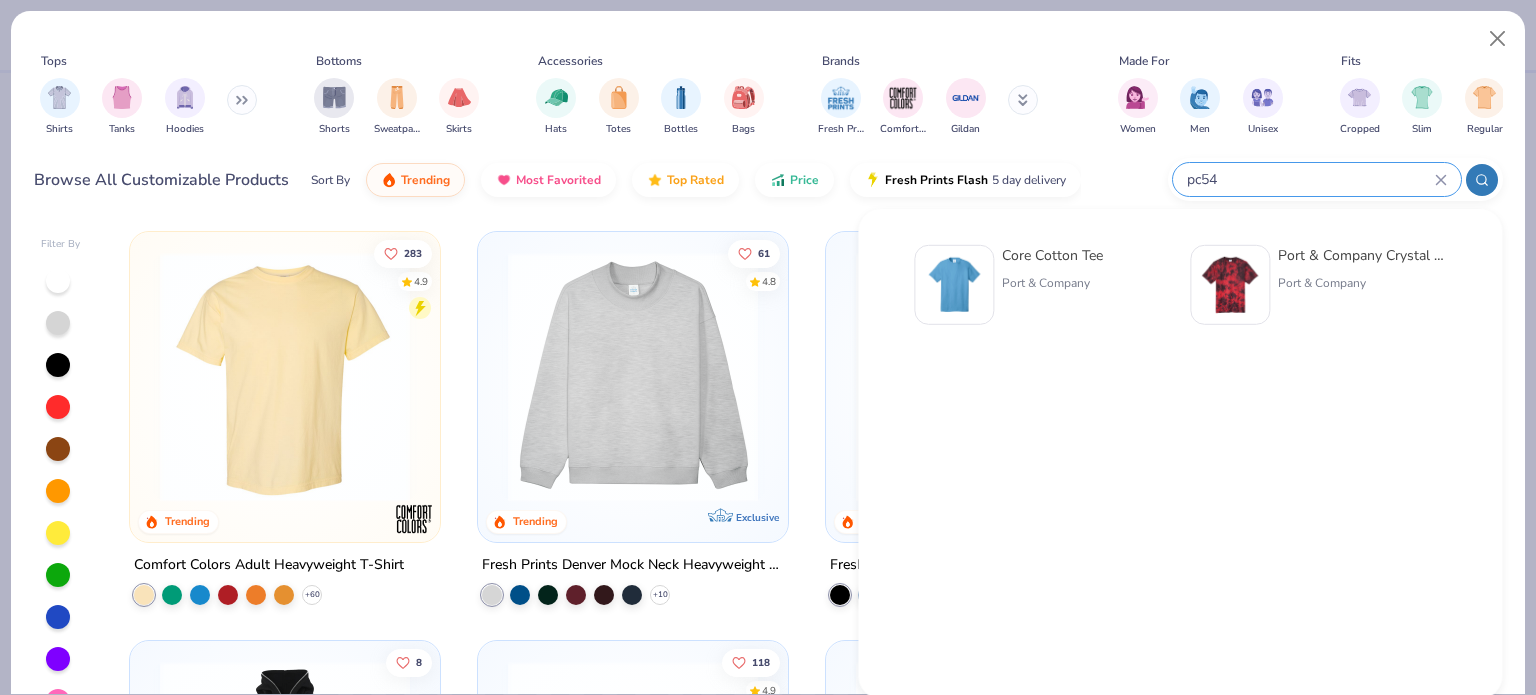 type 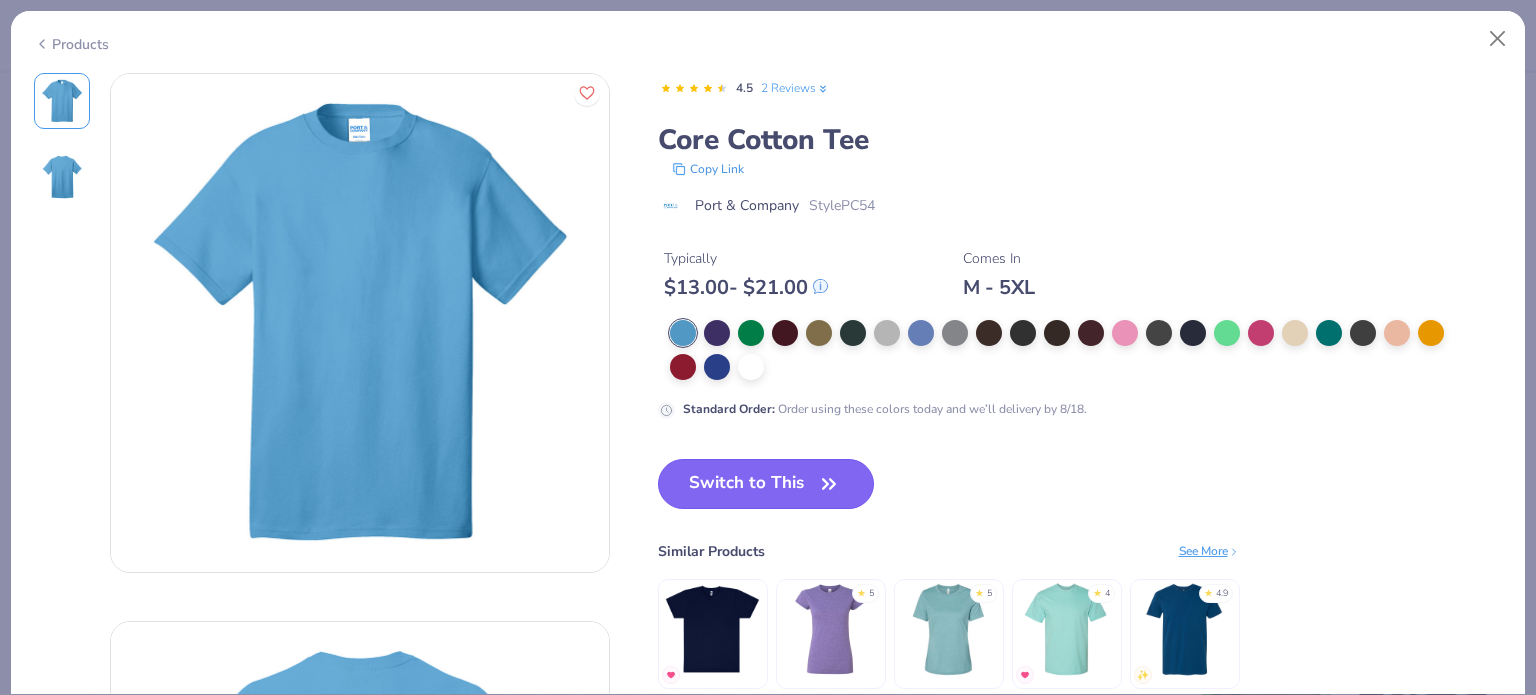 click on "Switch to This" at bounding box center (766, 484) 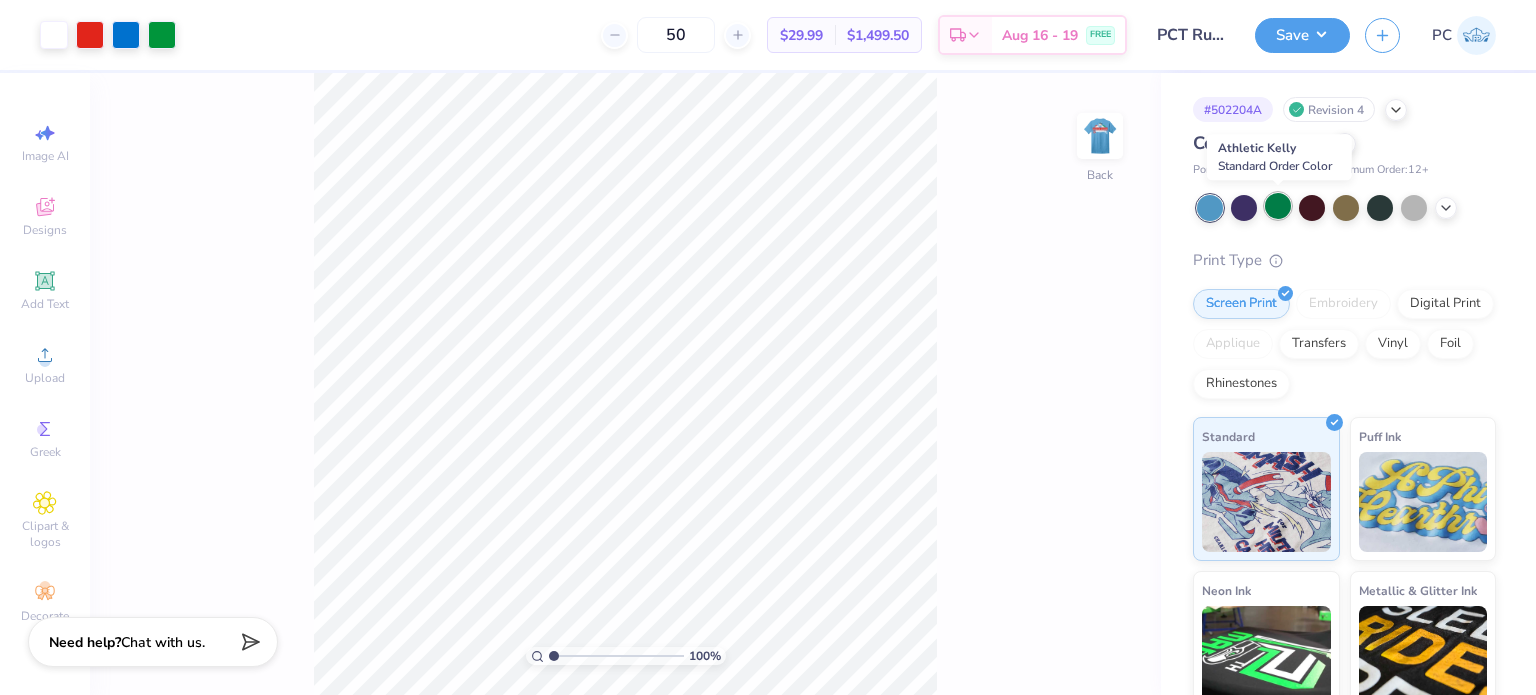 click at bounding box center [1278, 206] 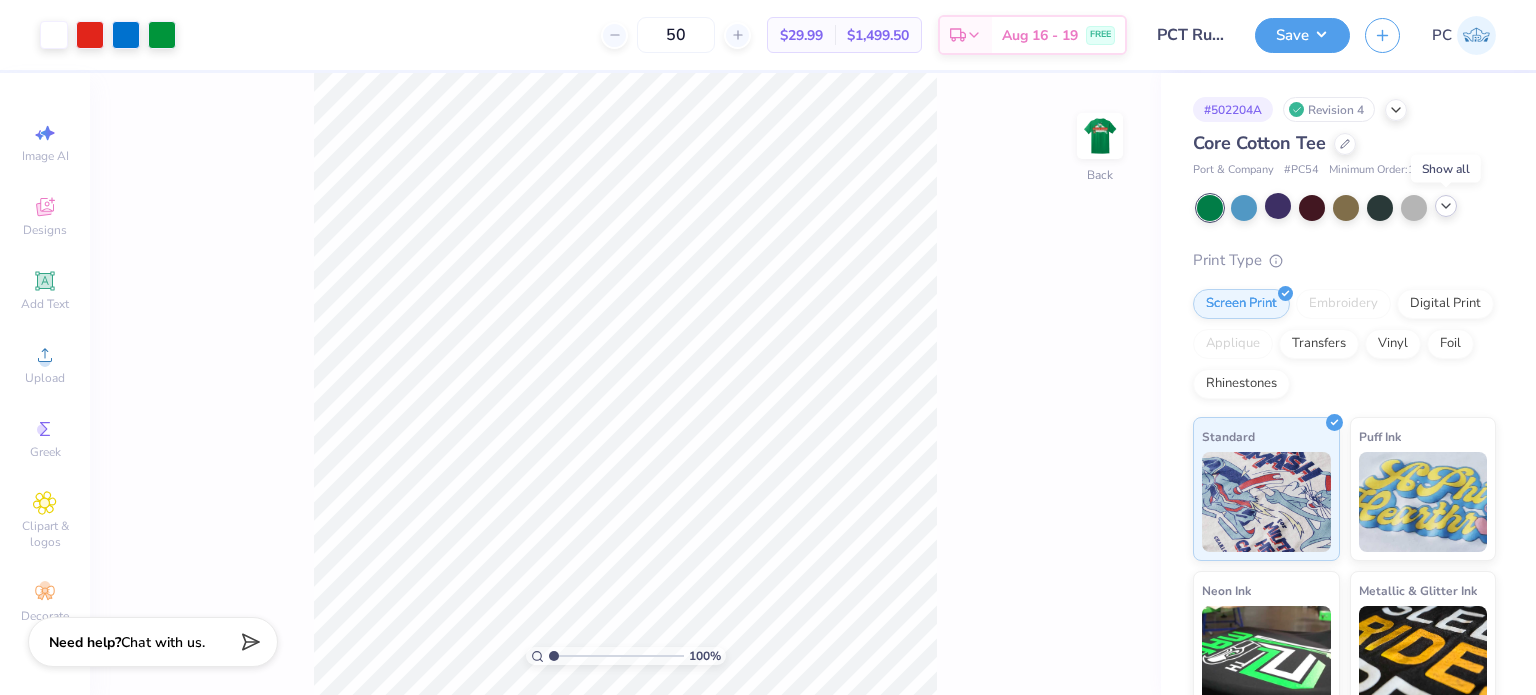 click 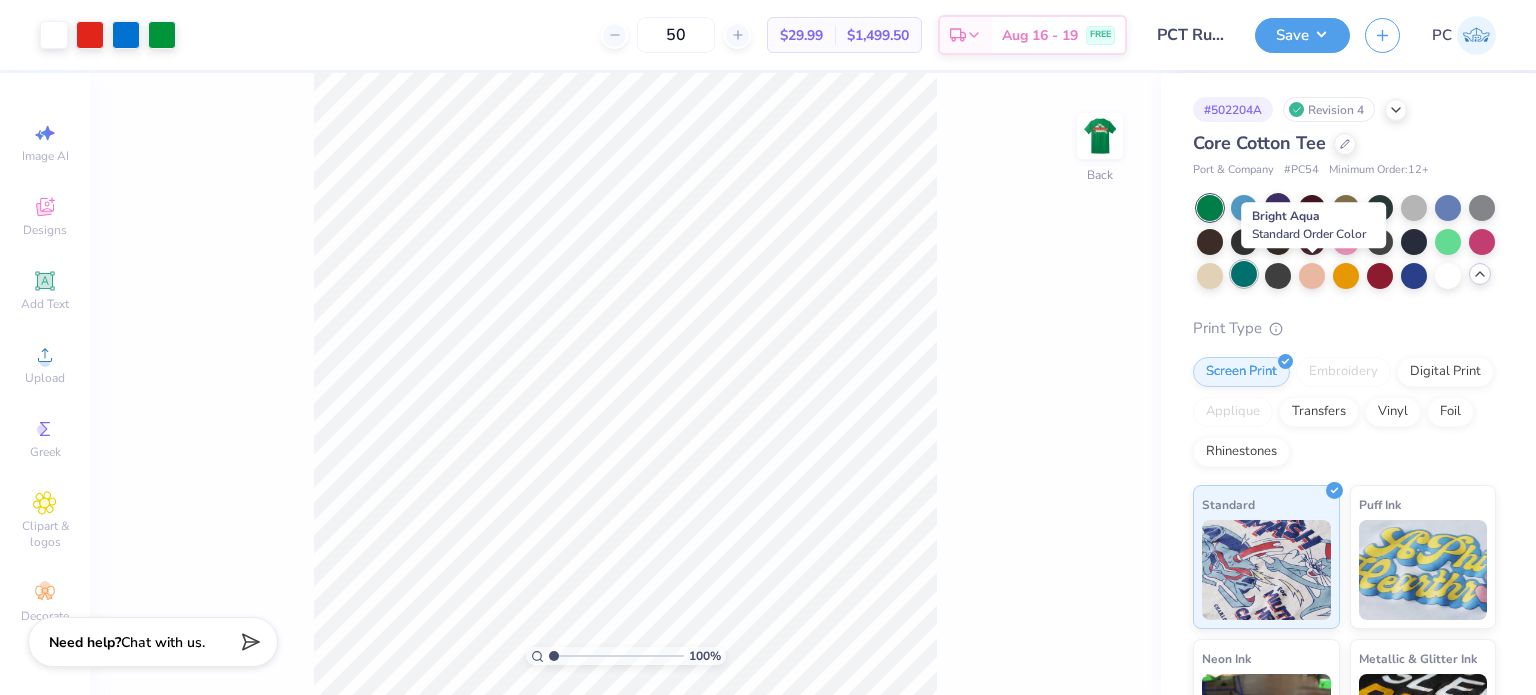 click at bounding box center (1244, 274) 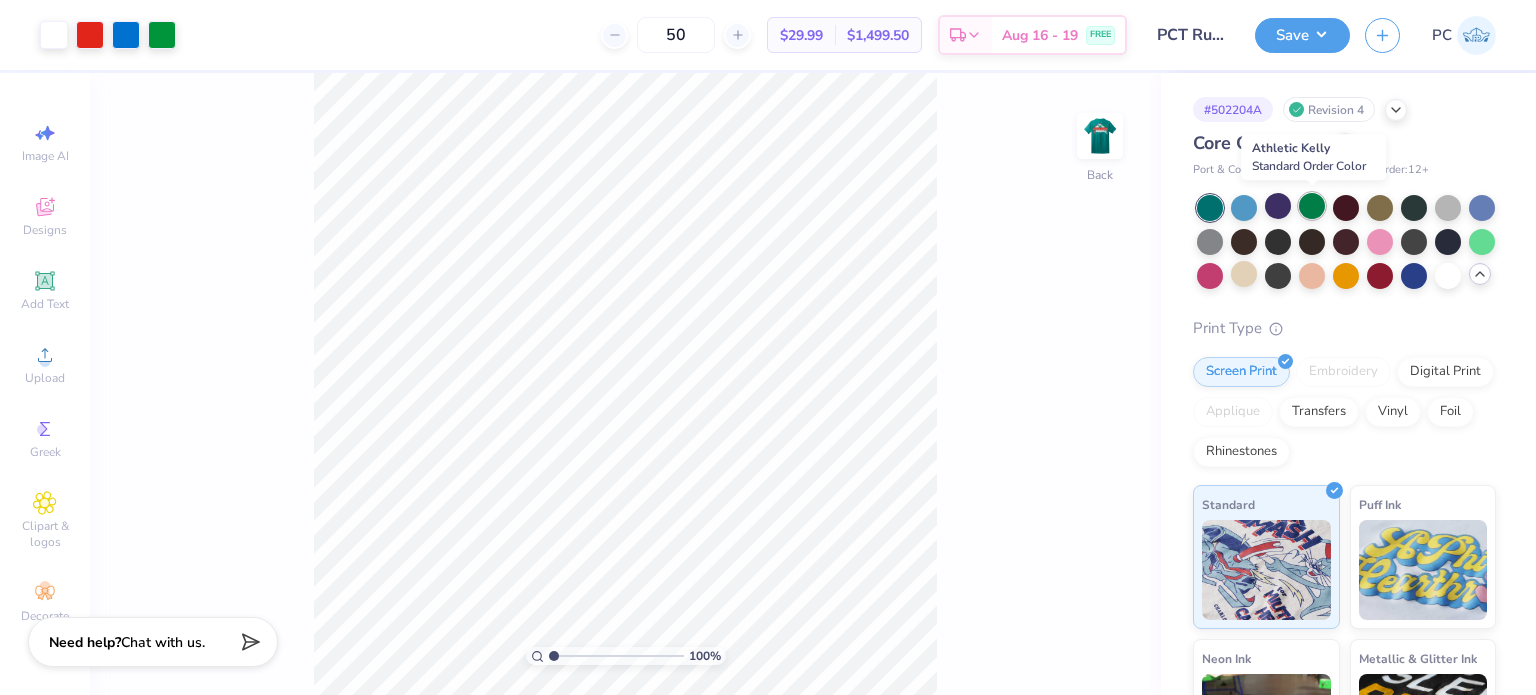 click at bounding box center [1312, 206] 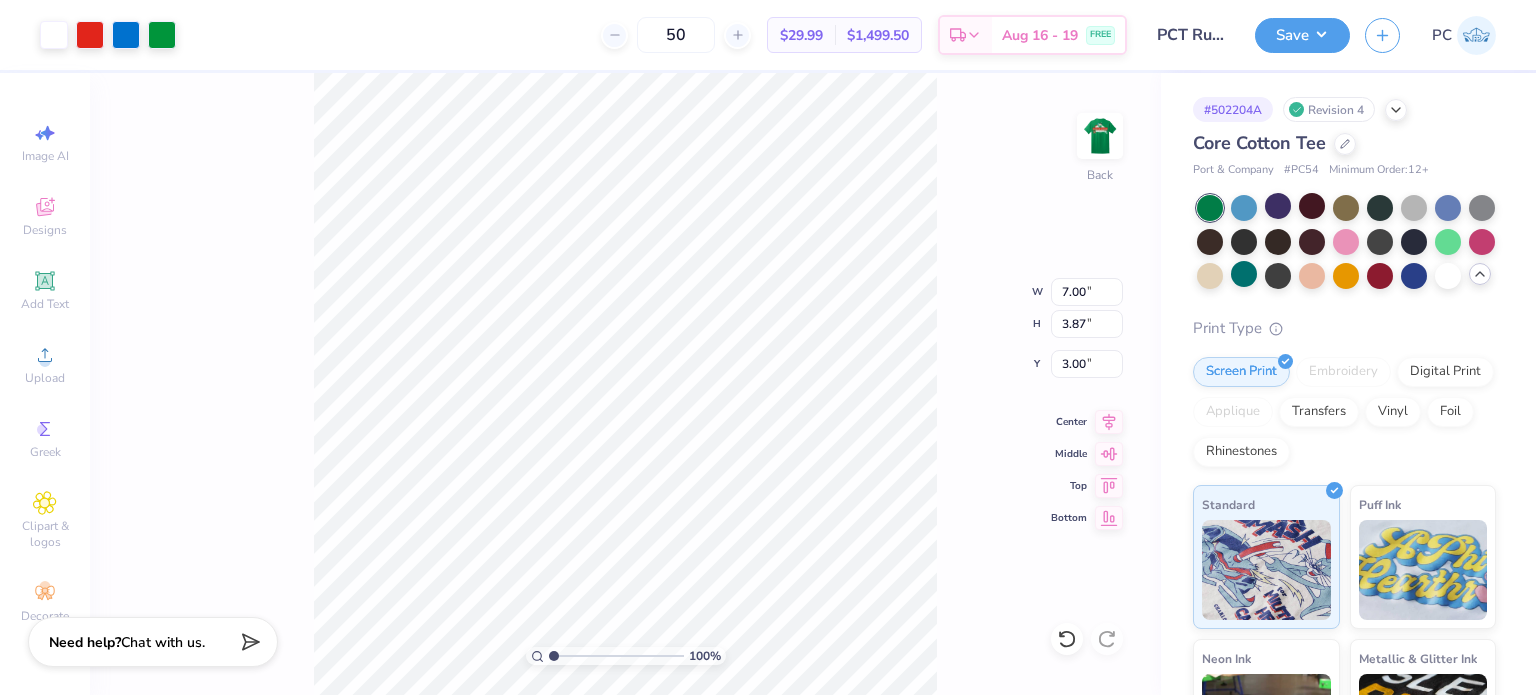type on "3.00" 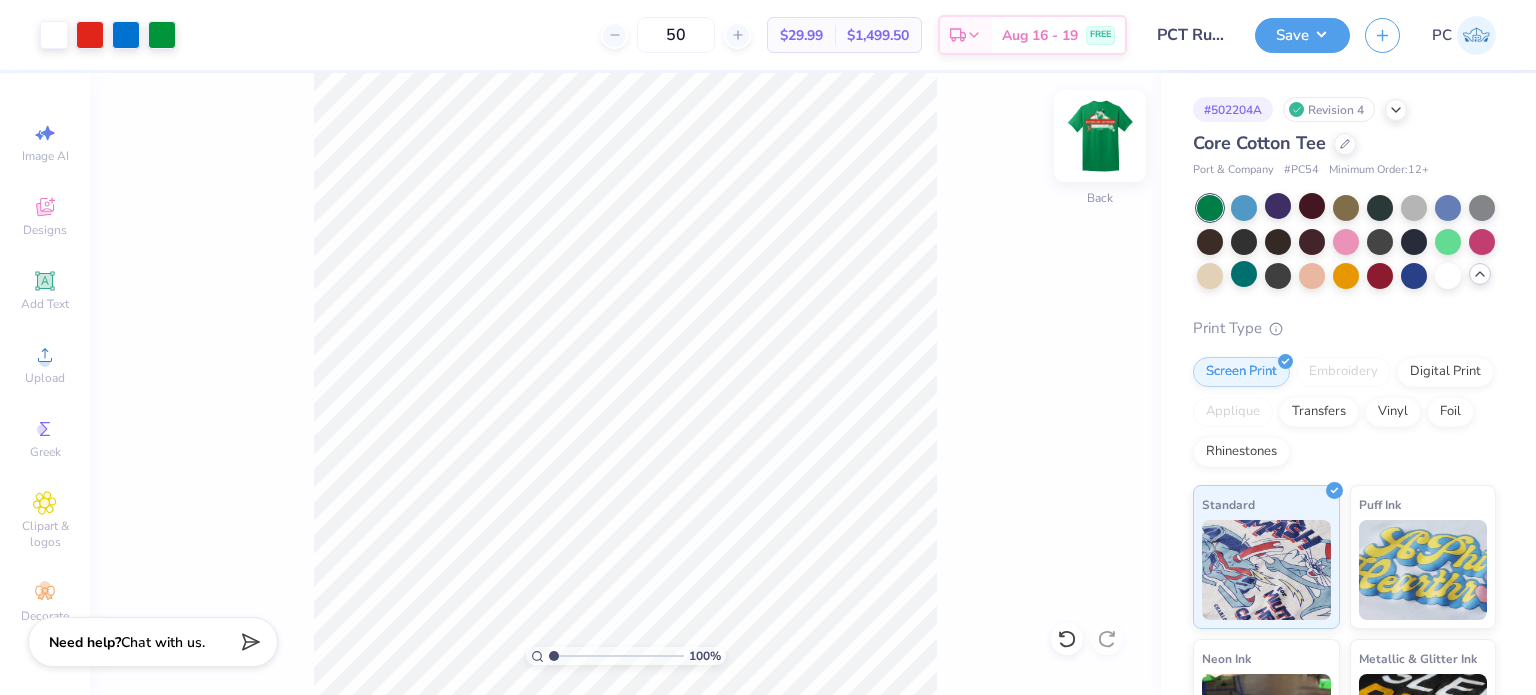 click at bounding box center [1100, 136] 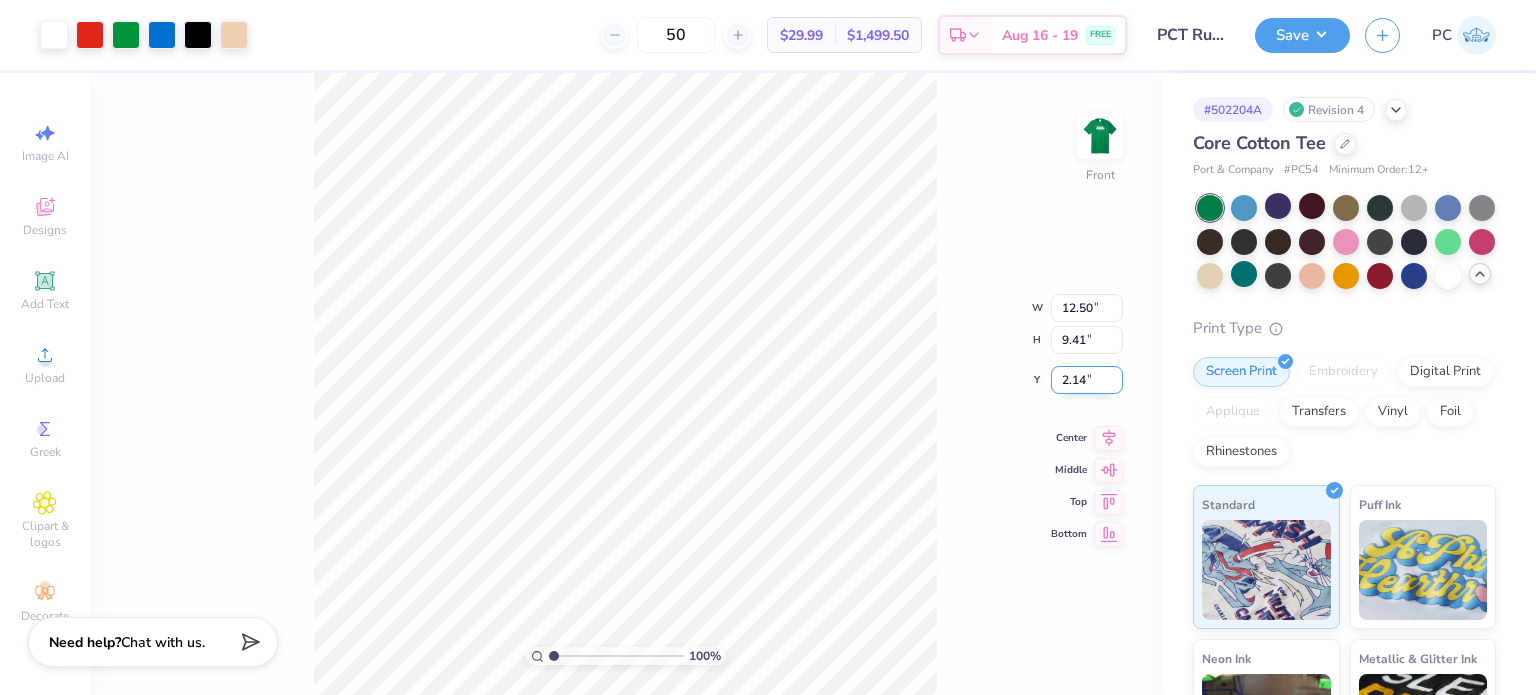 drag, startPoint x: 1092, startPoint y: 377, endPoint x: 1062, endPoint y: 377, distance: 30 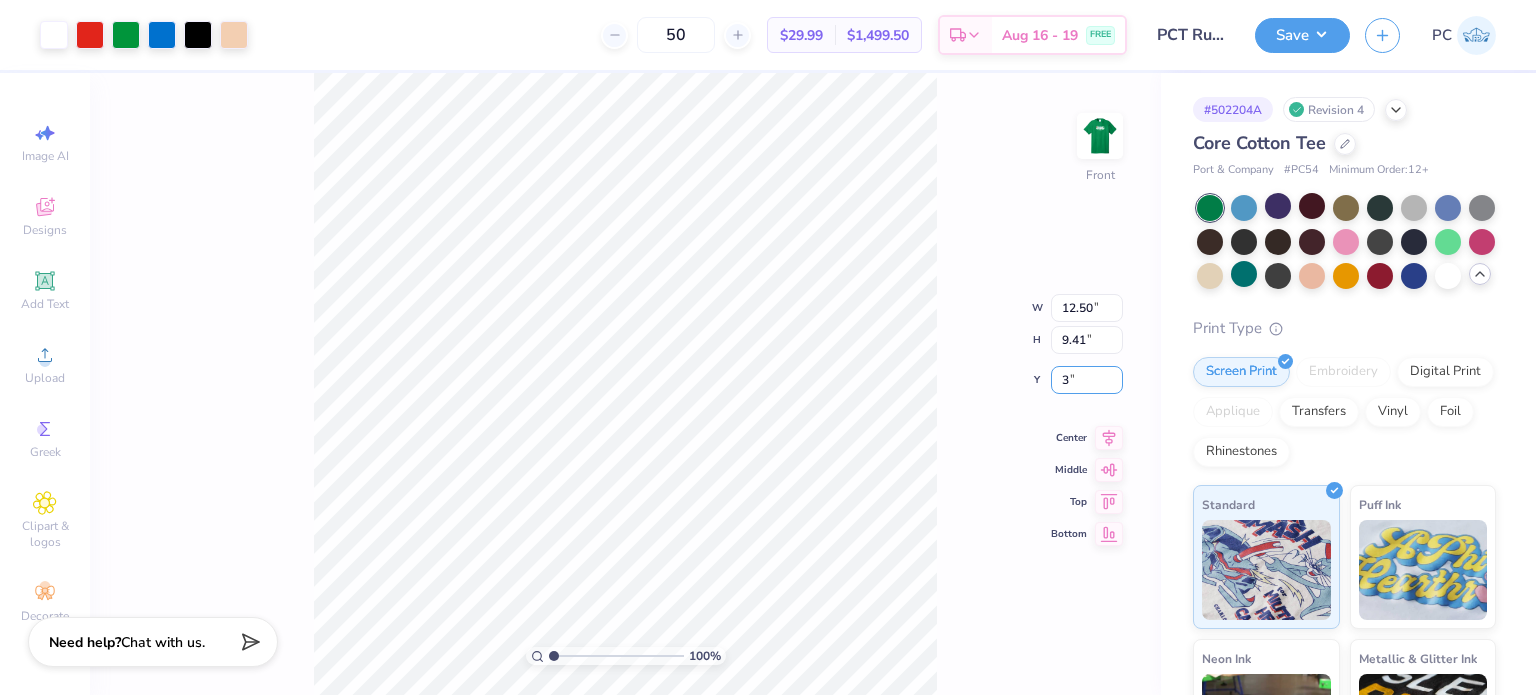 type on "3.00" 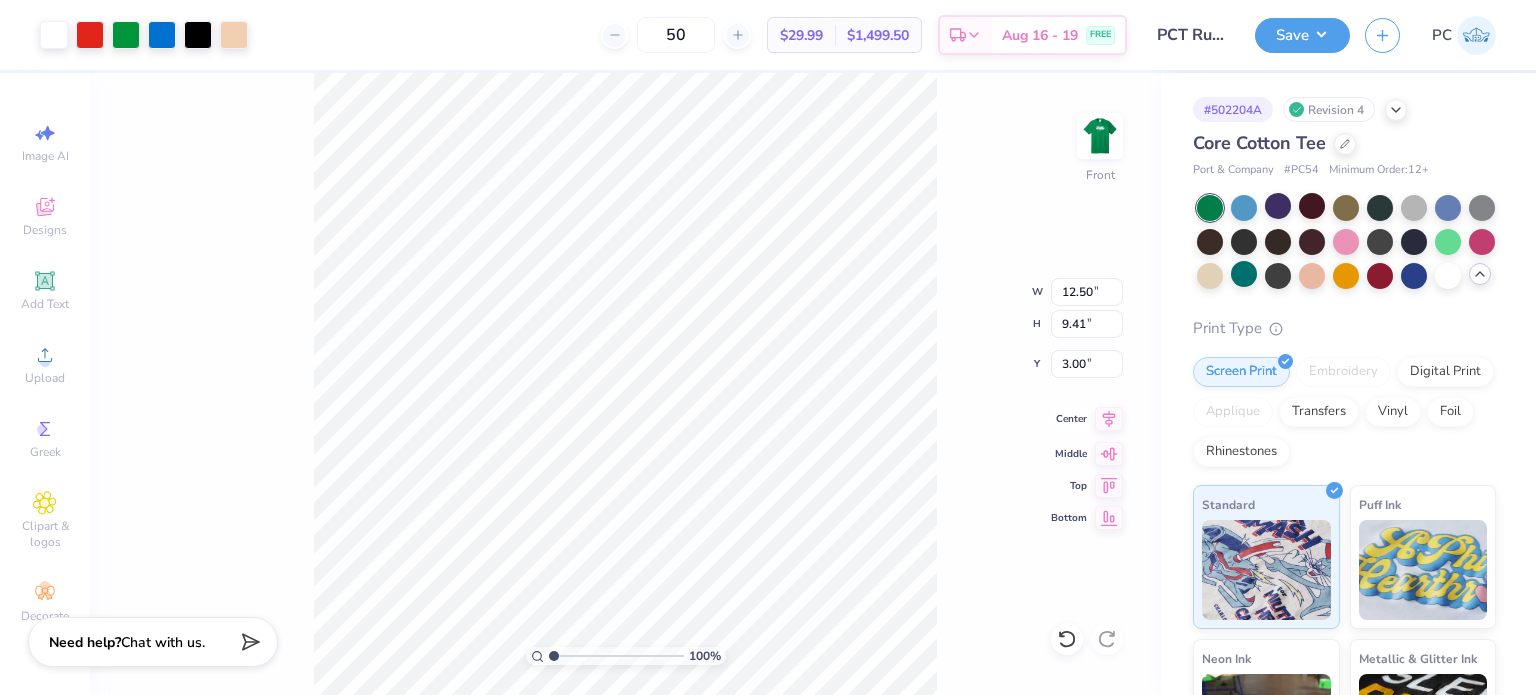 click 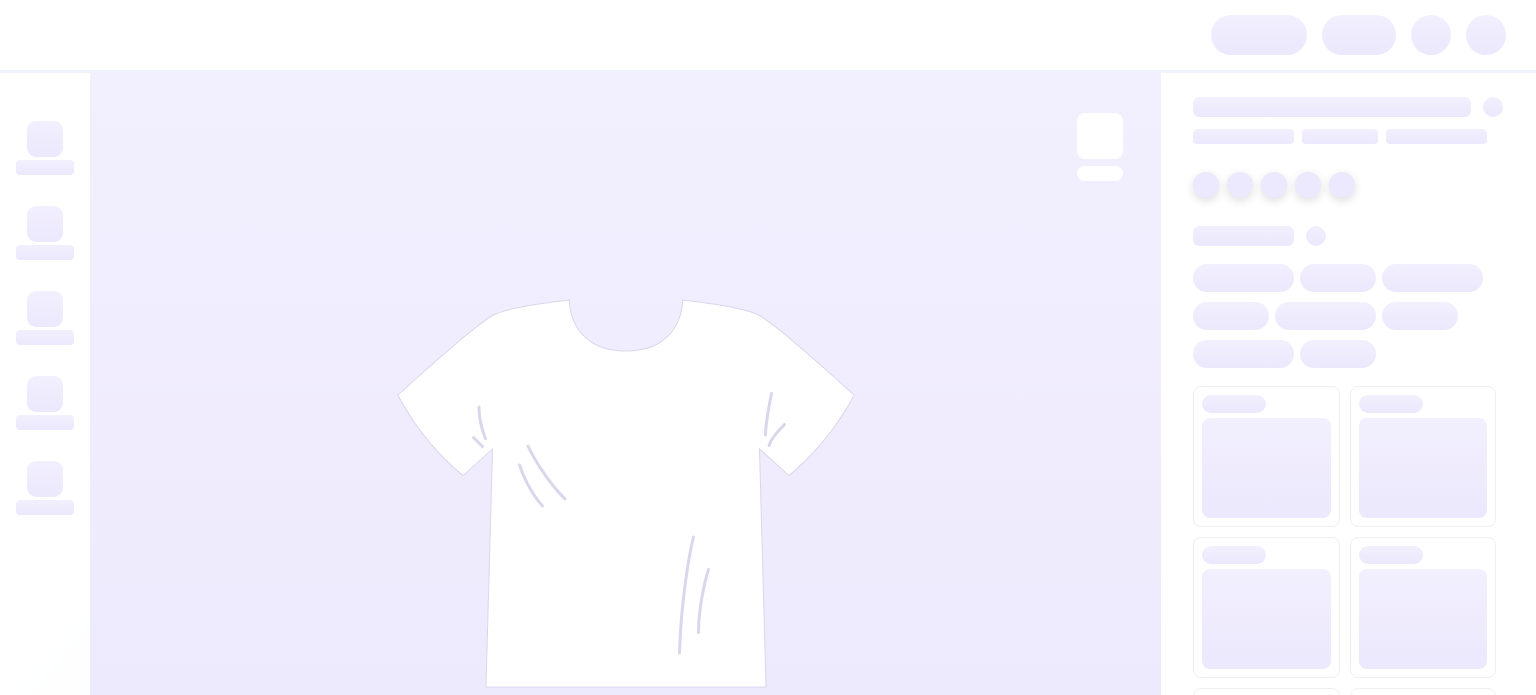 scroll, scrollTop: 0, scrollLeft: 0, axis: both 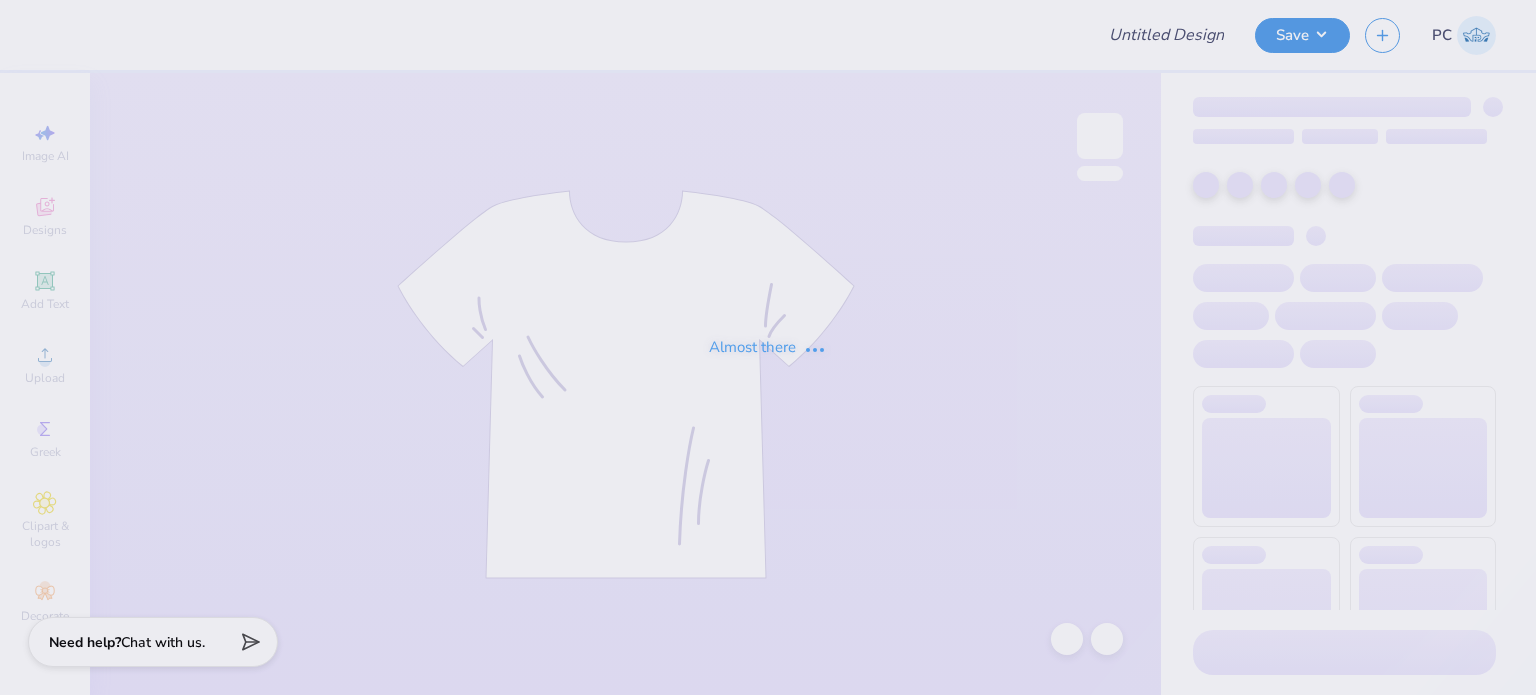 type on "PCT Rush Tees" 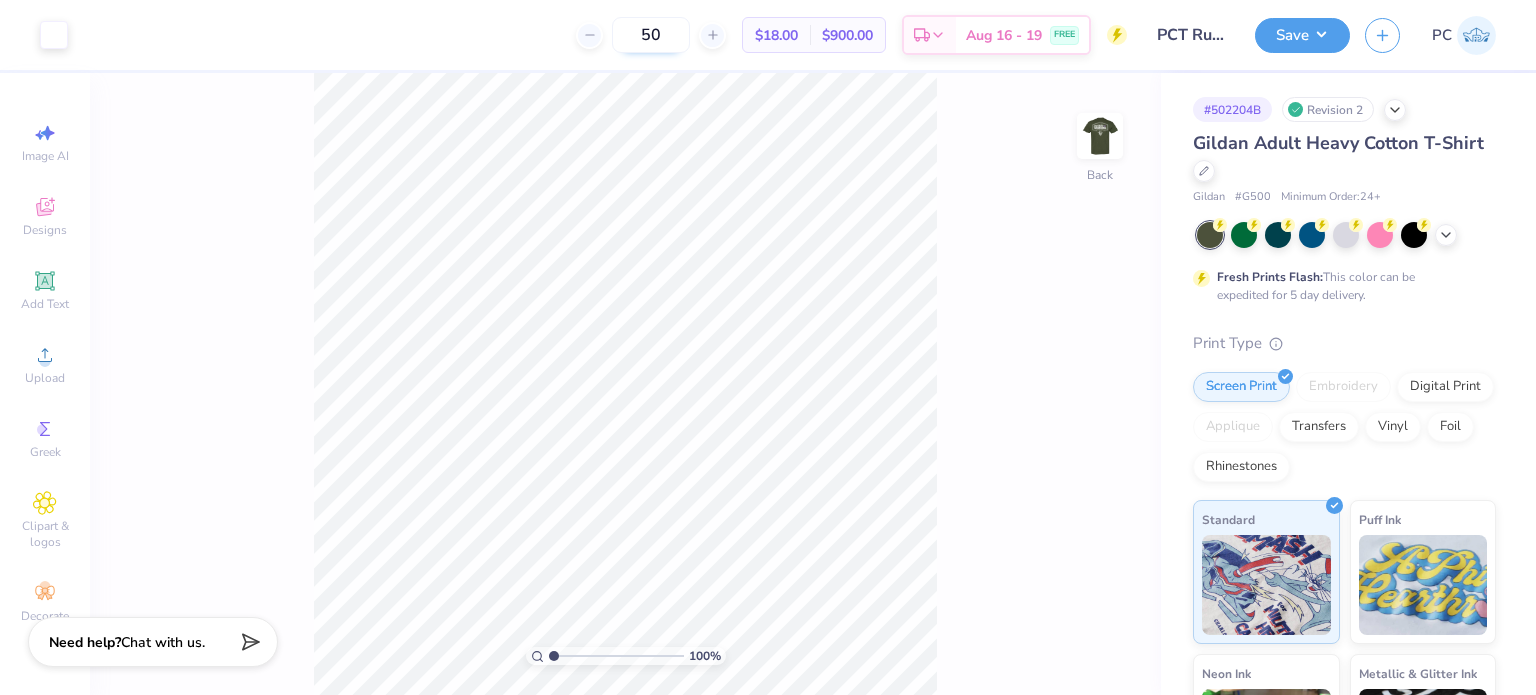 drag, startPoint x: 650, startPoint y: 43, endPoint x: 629, endPoint y: 40, distance: 21.213203 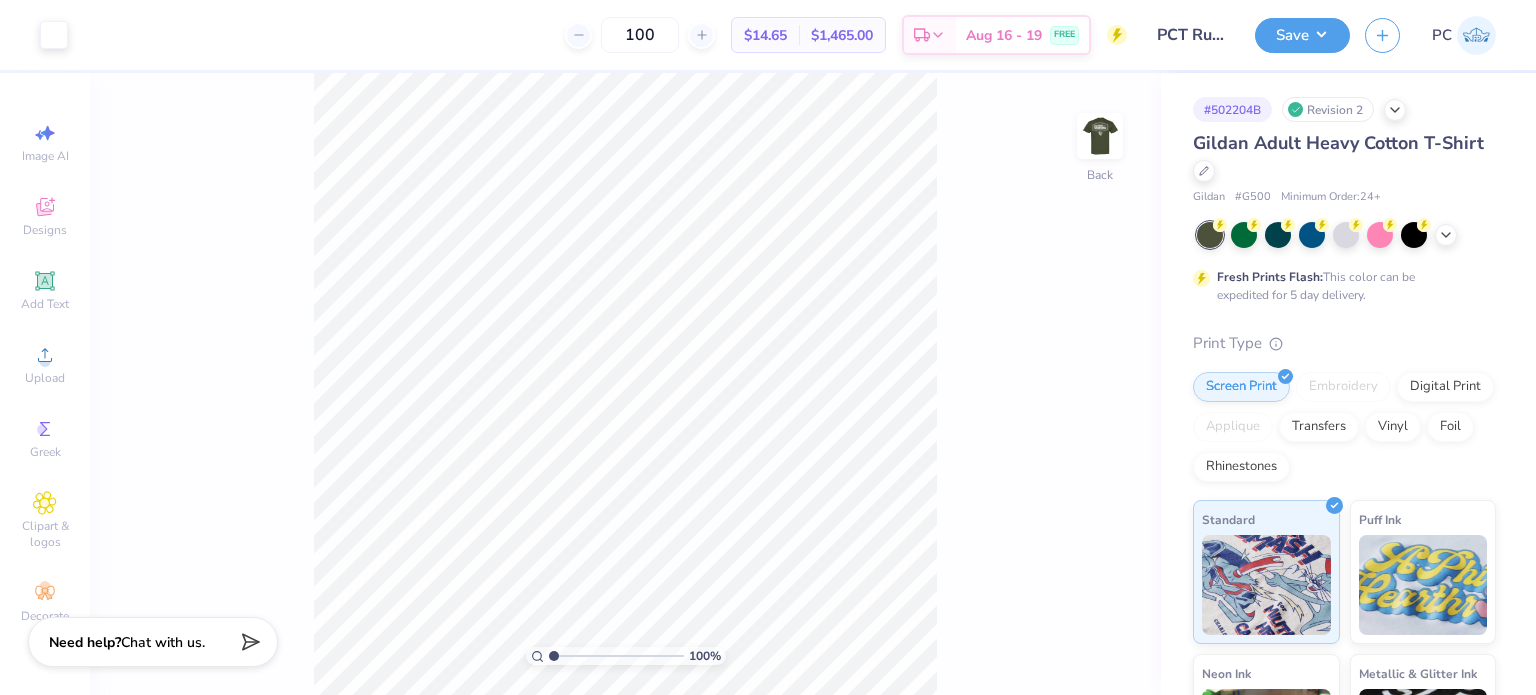type on "100" 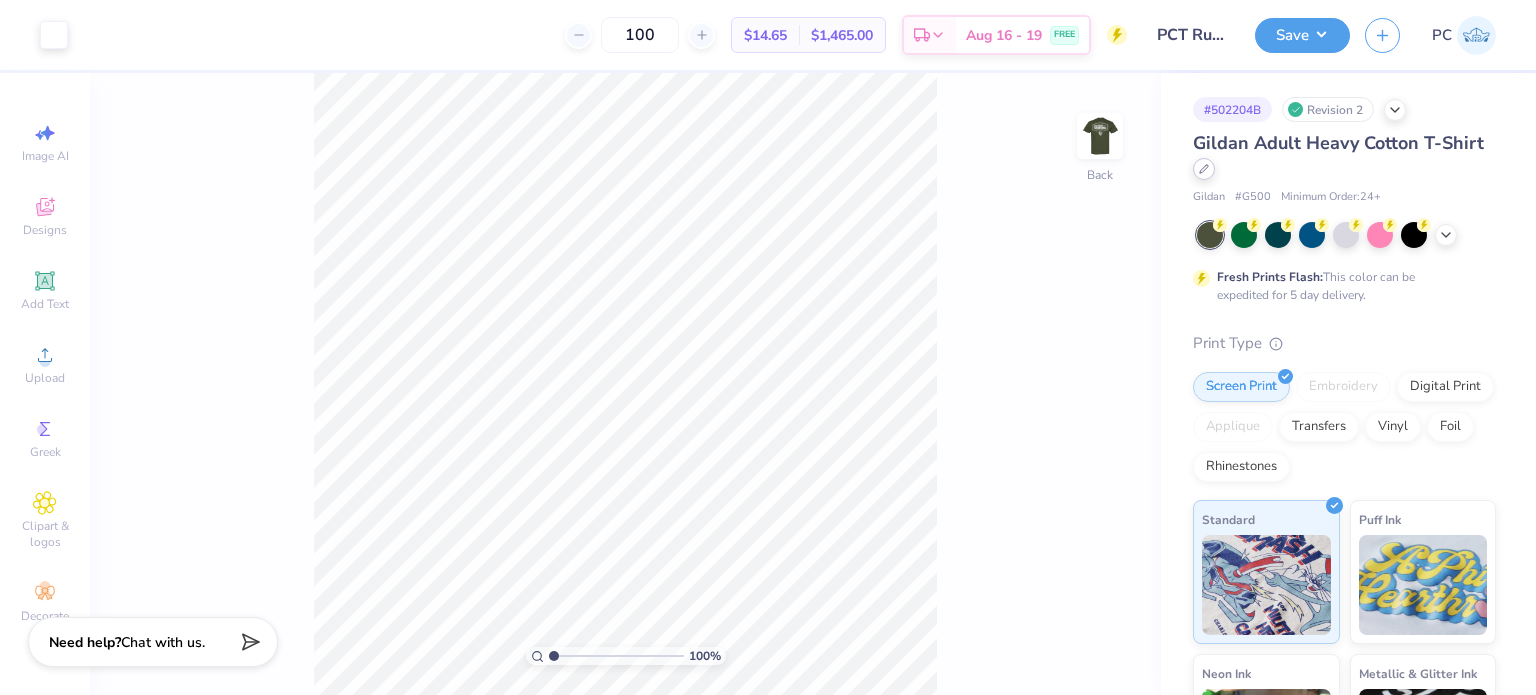 click 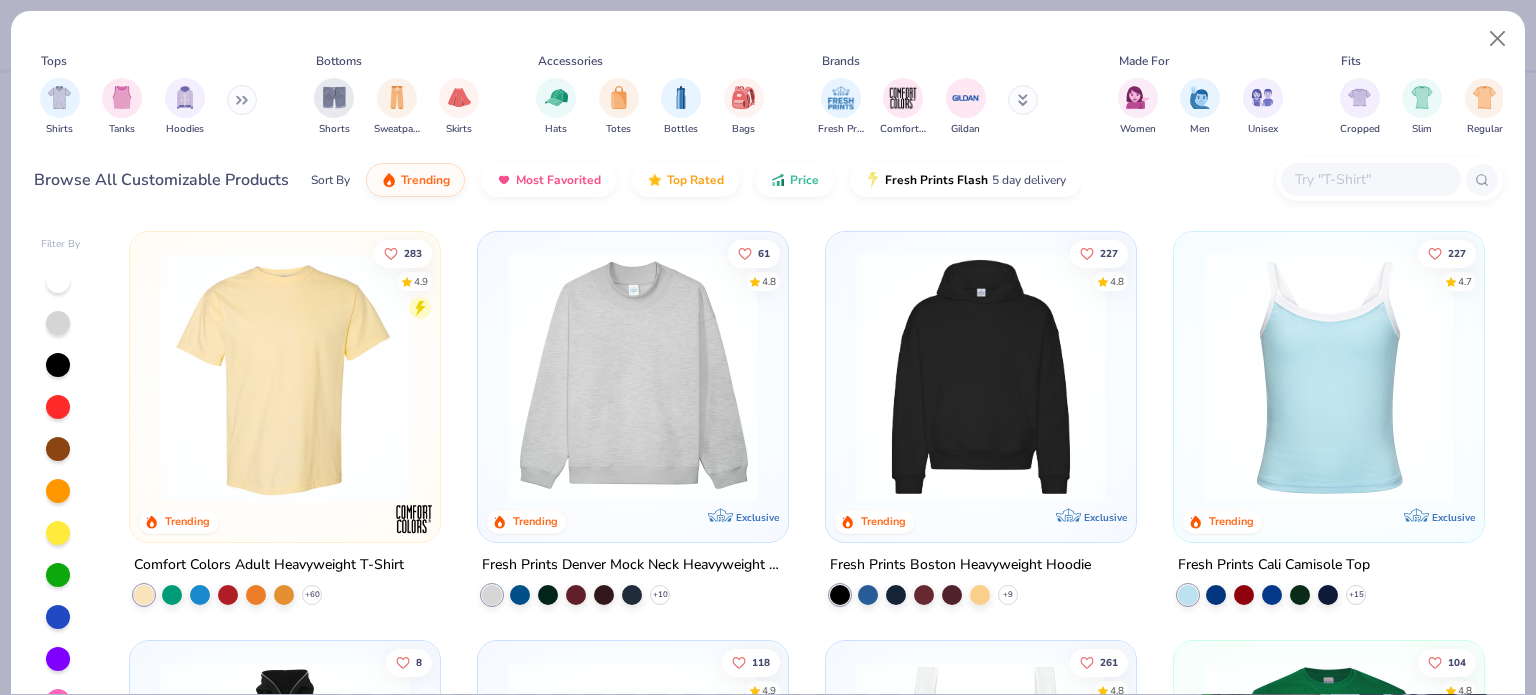 drag, startPoint x: 1361, startPoint y: 195, endPoint x: 1351, endPoint y: 189, distance: 11.661903 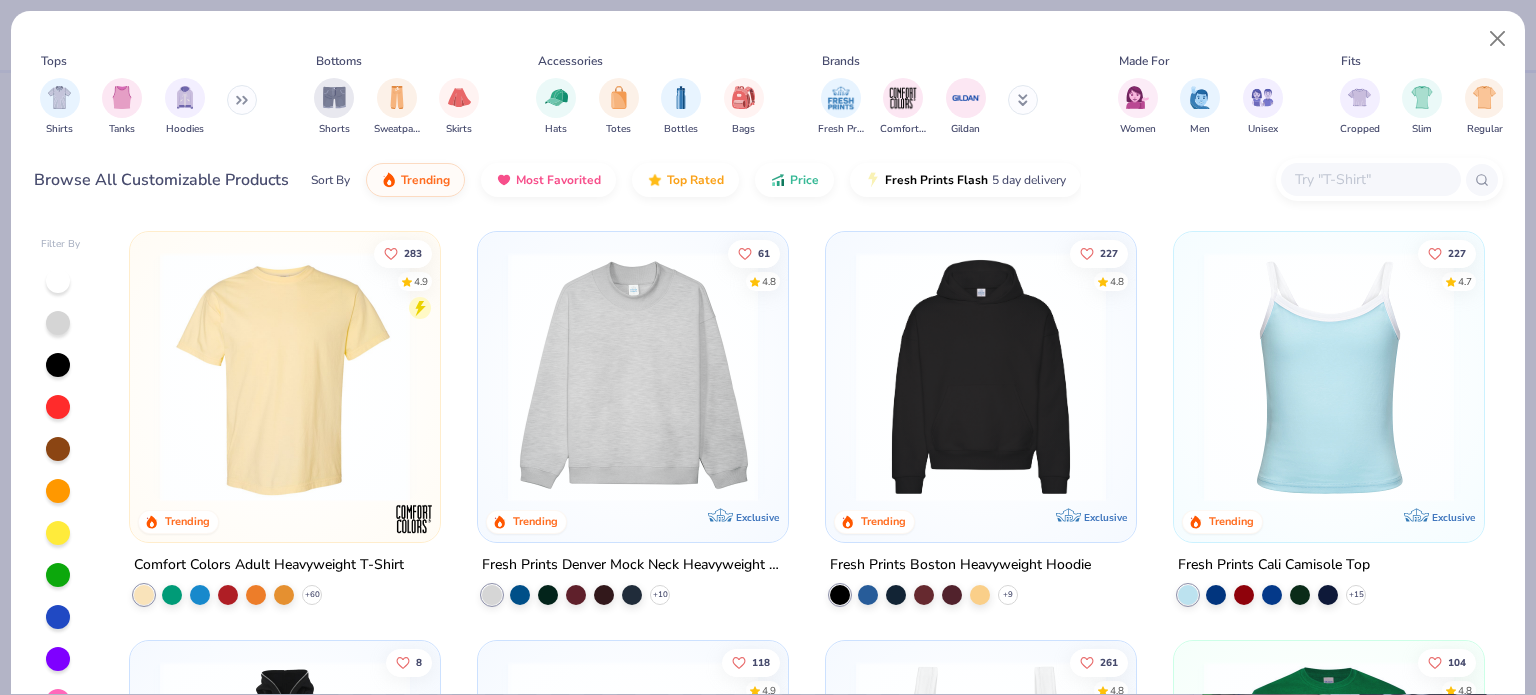 click at bounding box center [1371, 179] 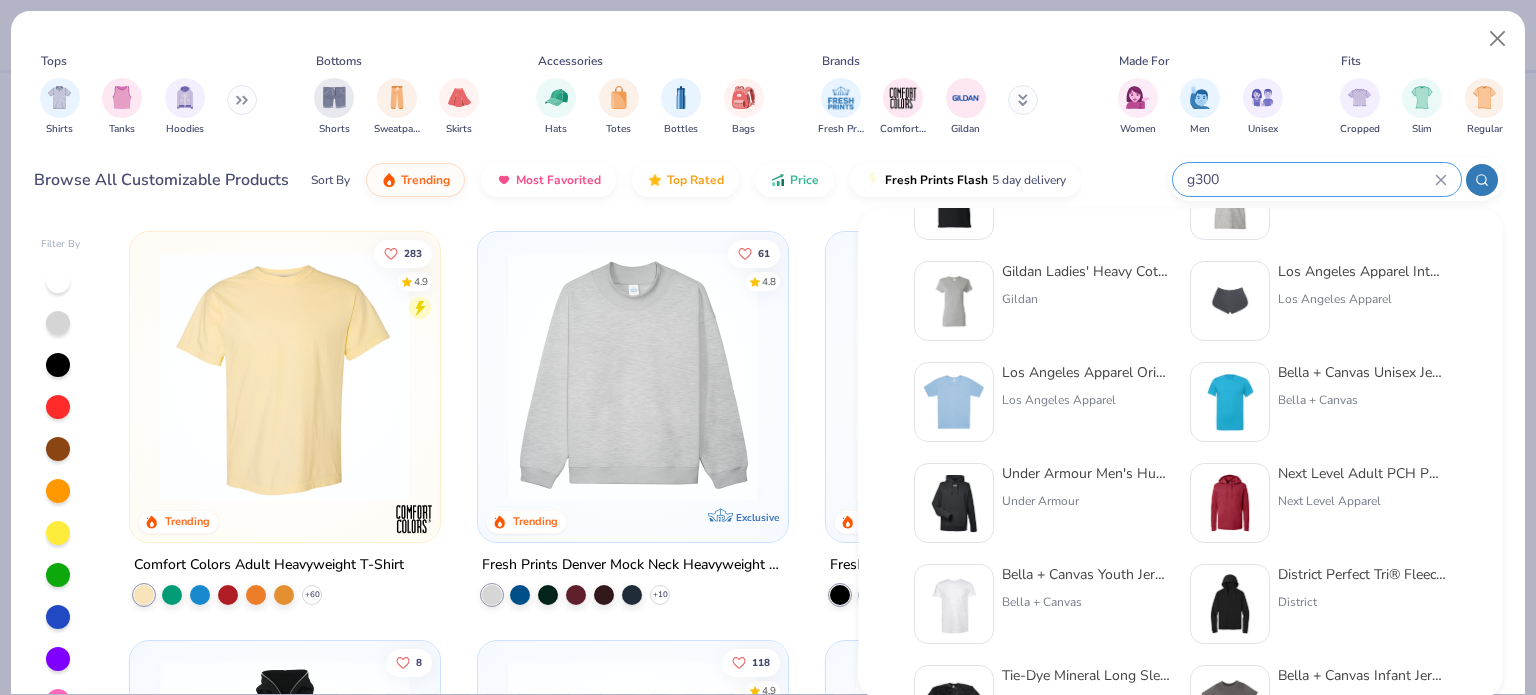 scroll, scrollTop: 300, scrollLeft: 0, axis: vertical 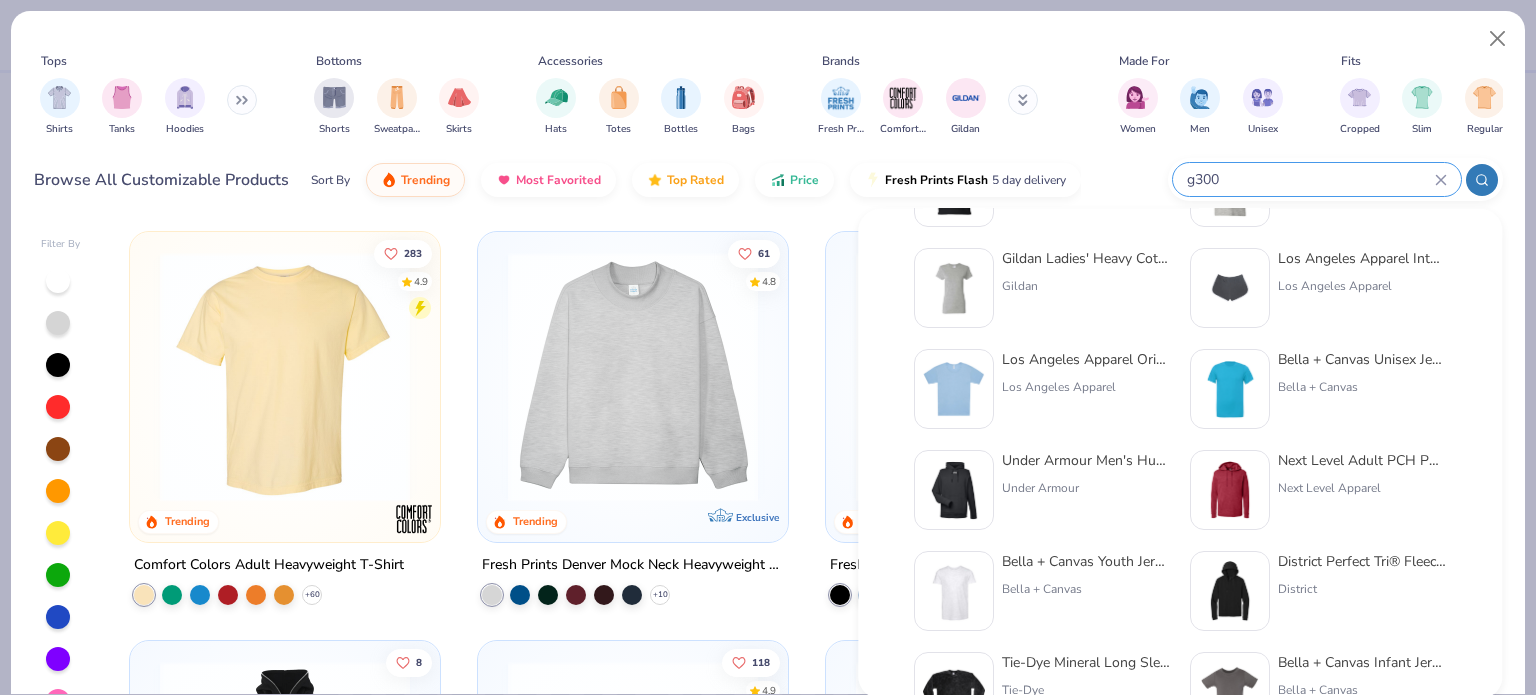 click 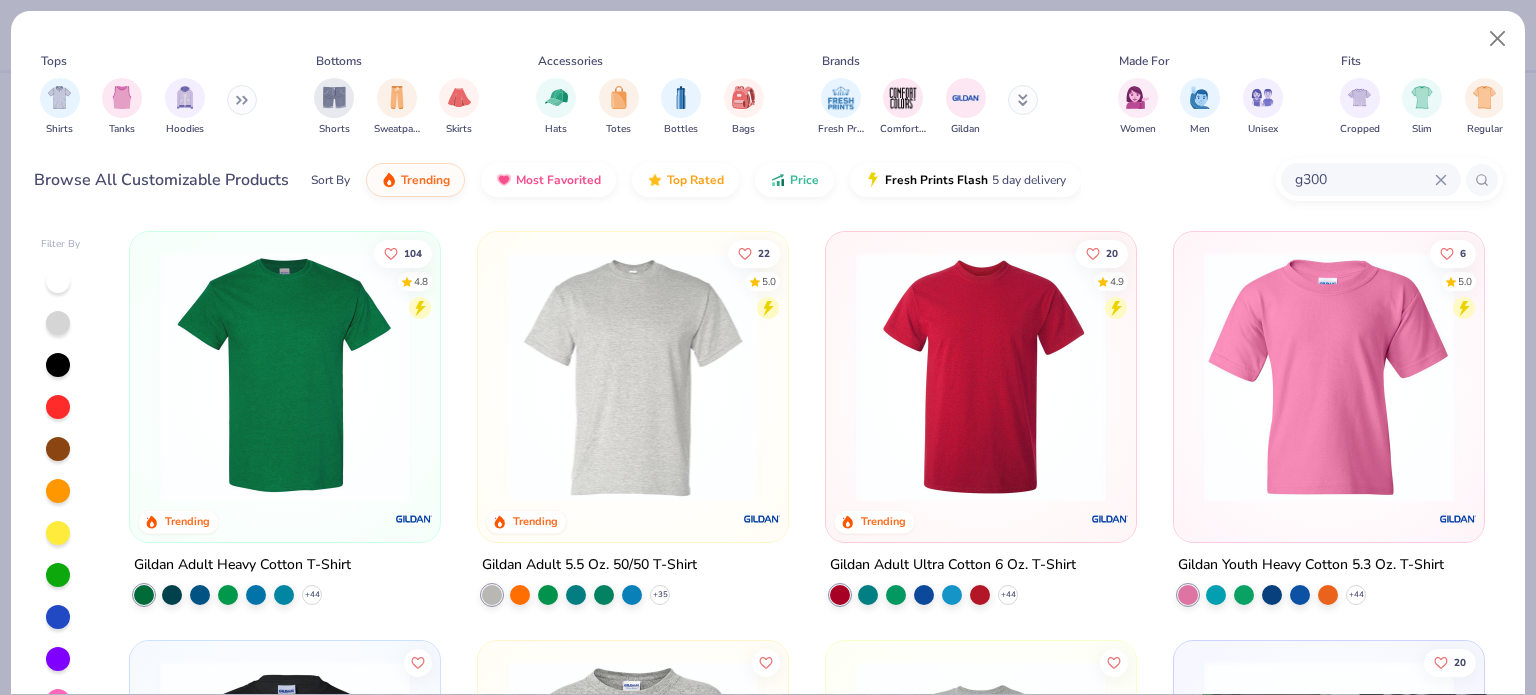 type on "g300" 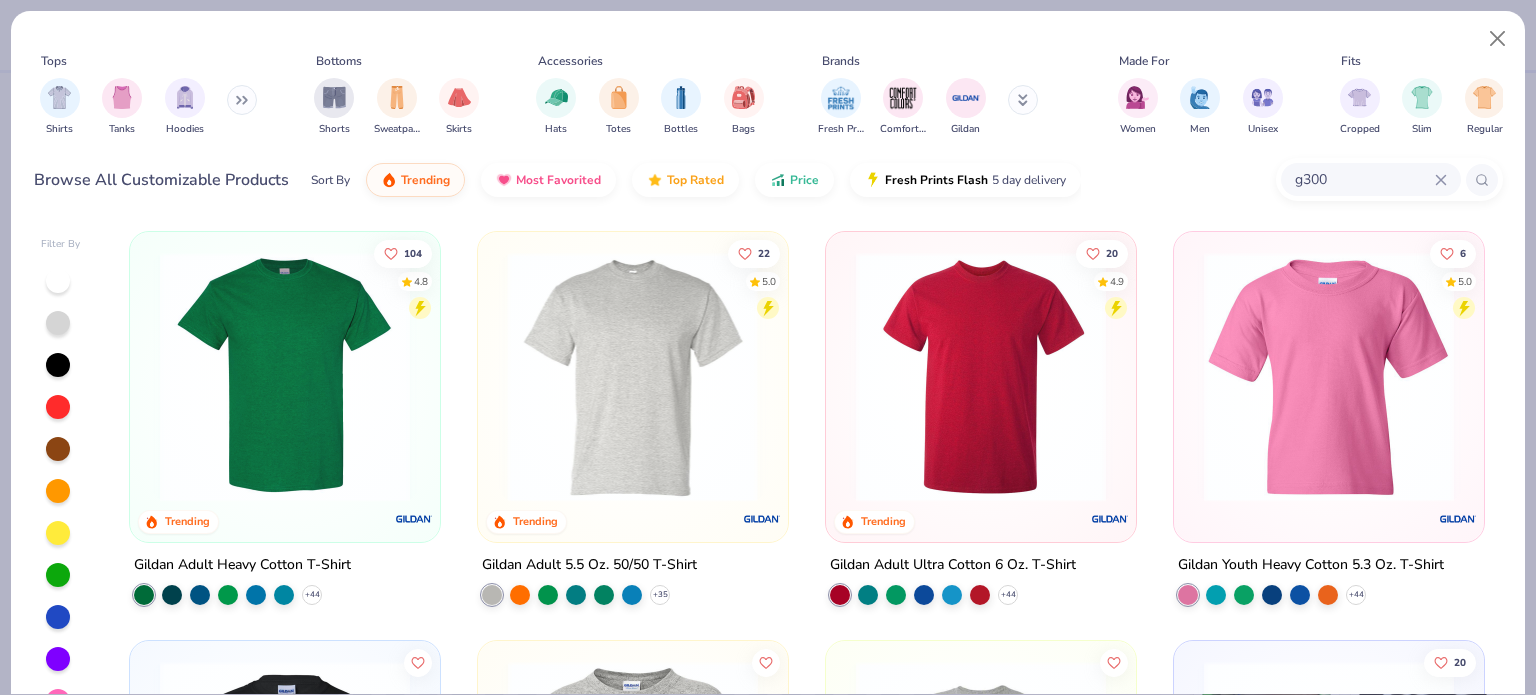 click at bounding box center [363, 377] 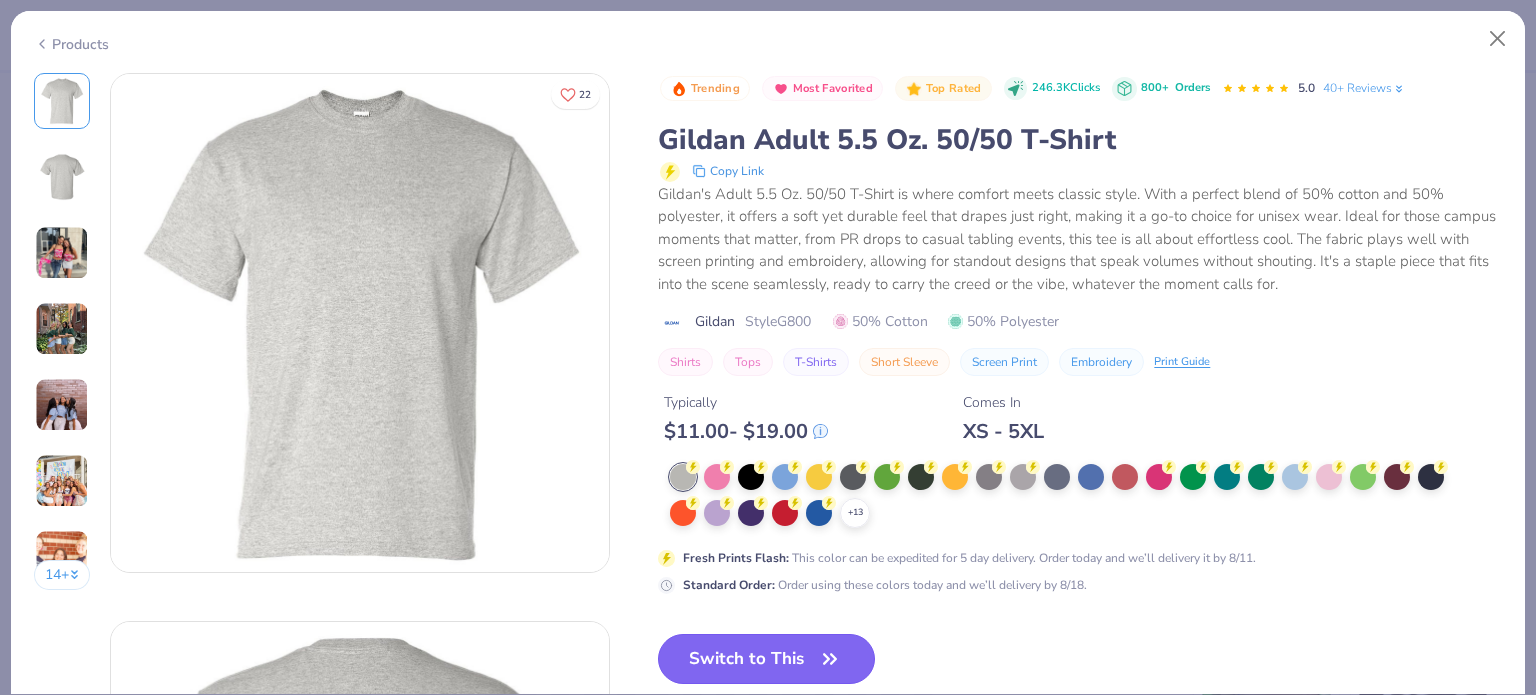 click on "Switch to This" at bounding box center [766, 659] 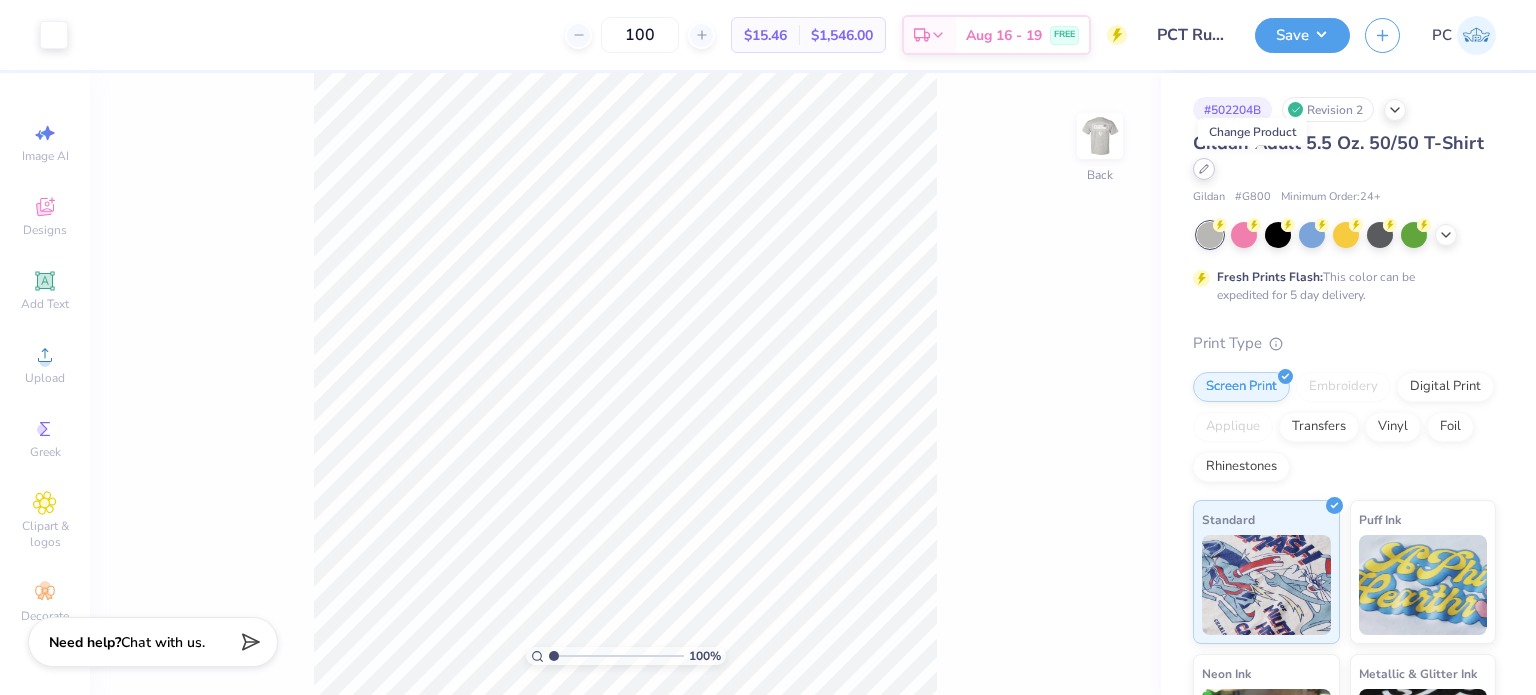 click at bounding box center (1204, 169) 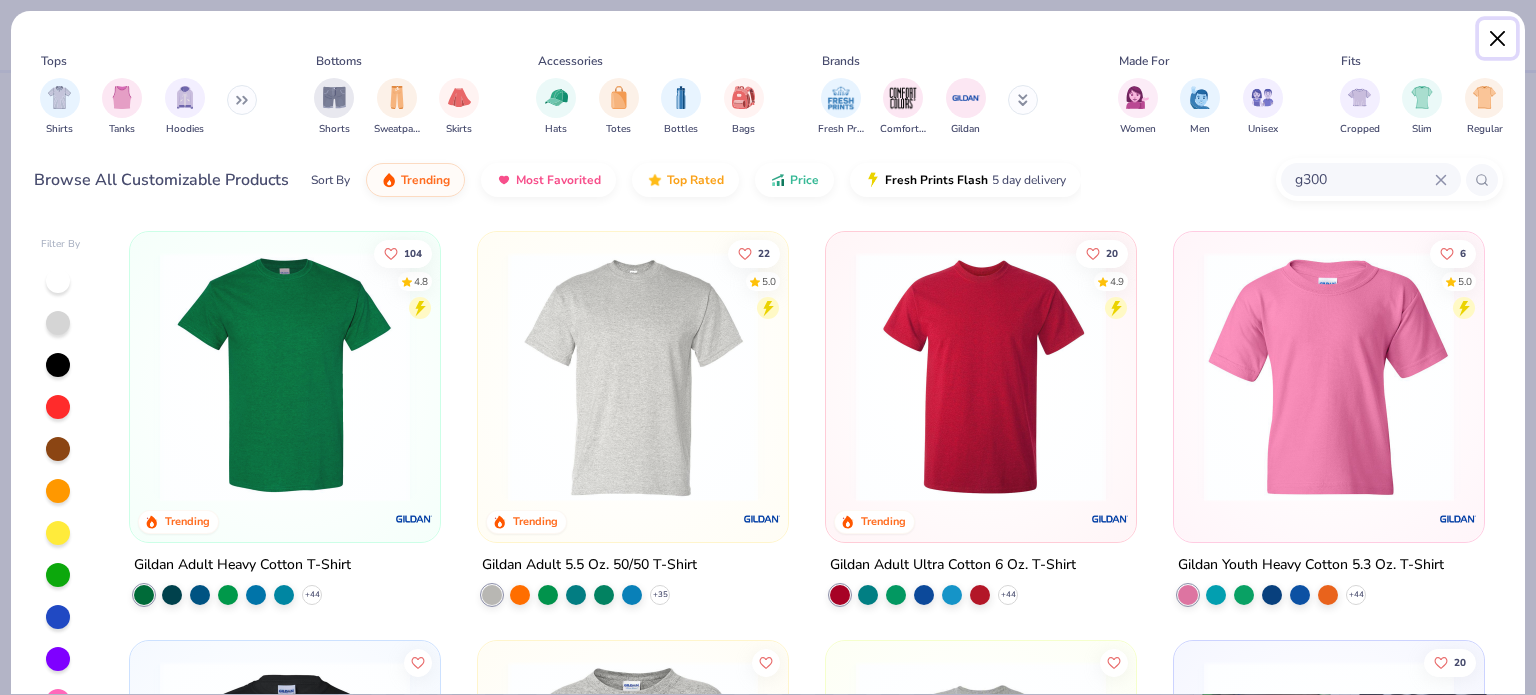 click at bounding box center (1498, 39) 